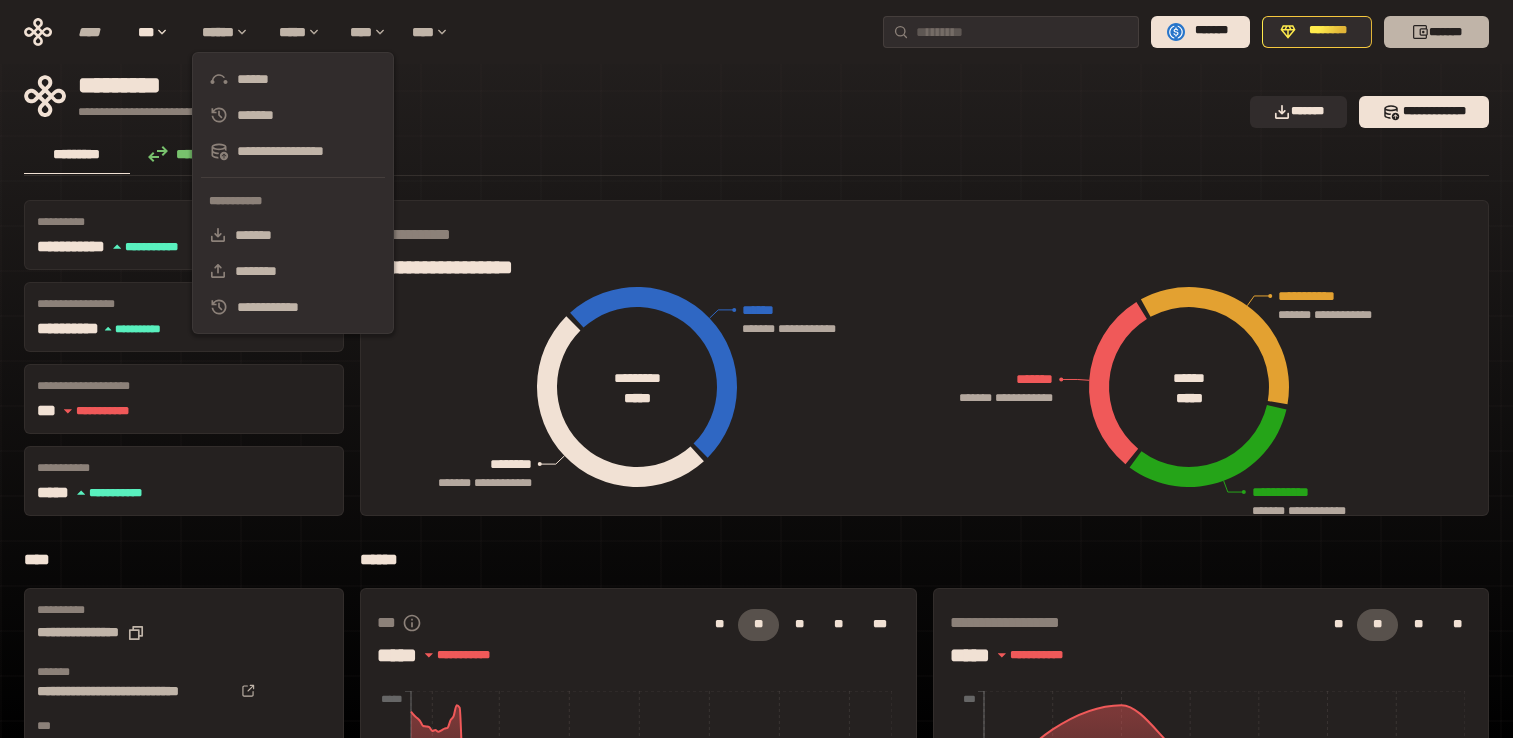 scroll, scrollTop: 0, scrollLeft: 0, axis: both 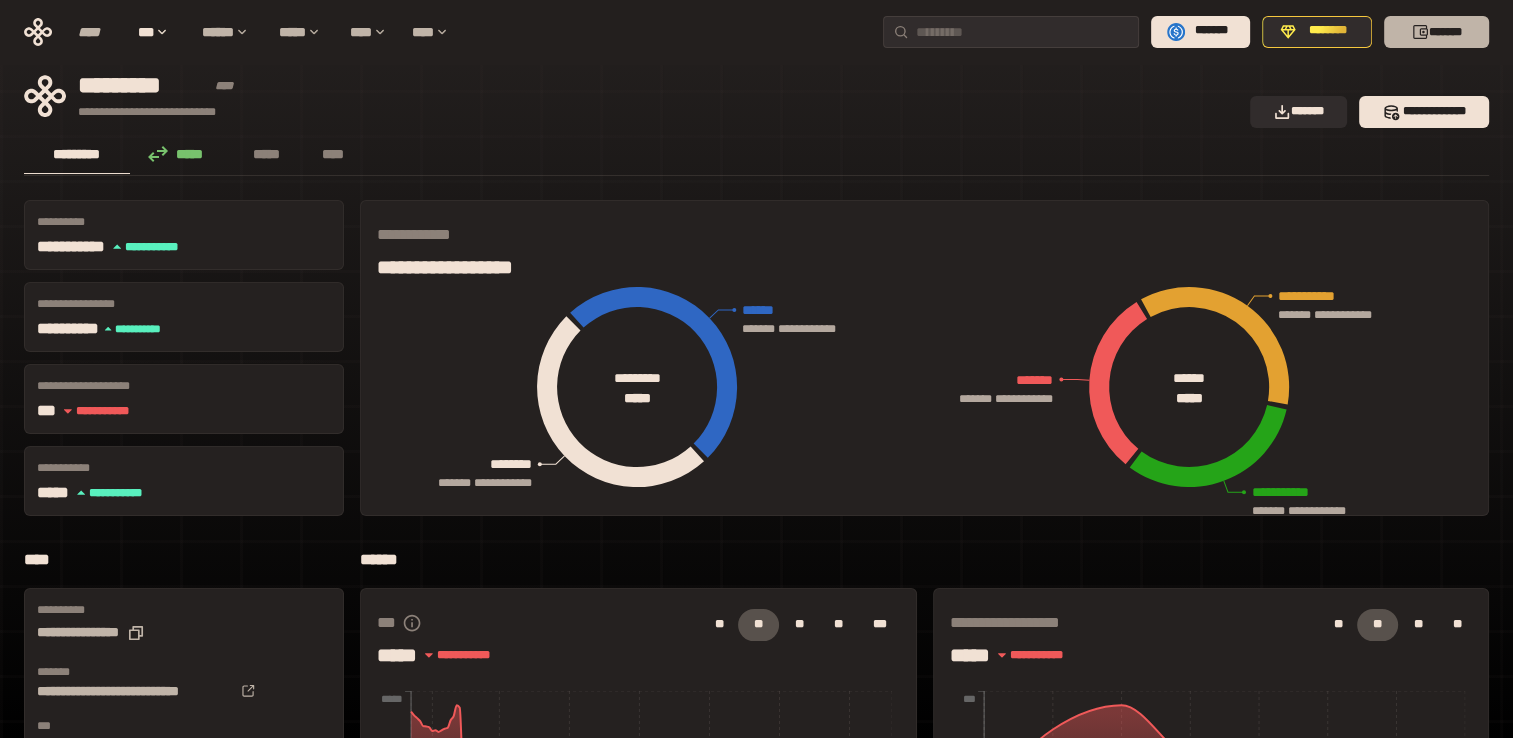 click on "*******" at bounding box center (1436, 32) 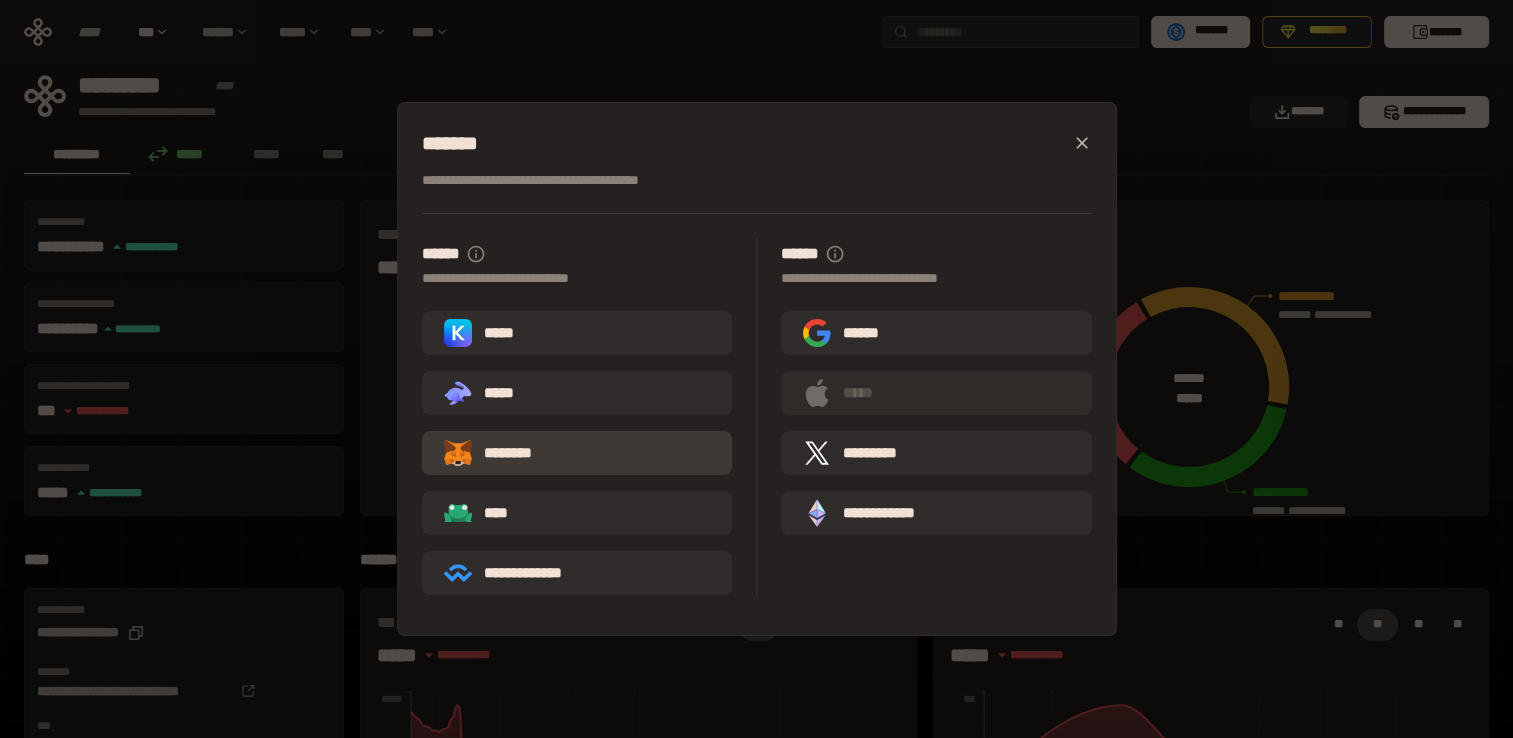 click on "********" at bounding box center [502, 453] 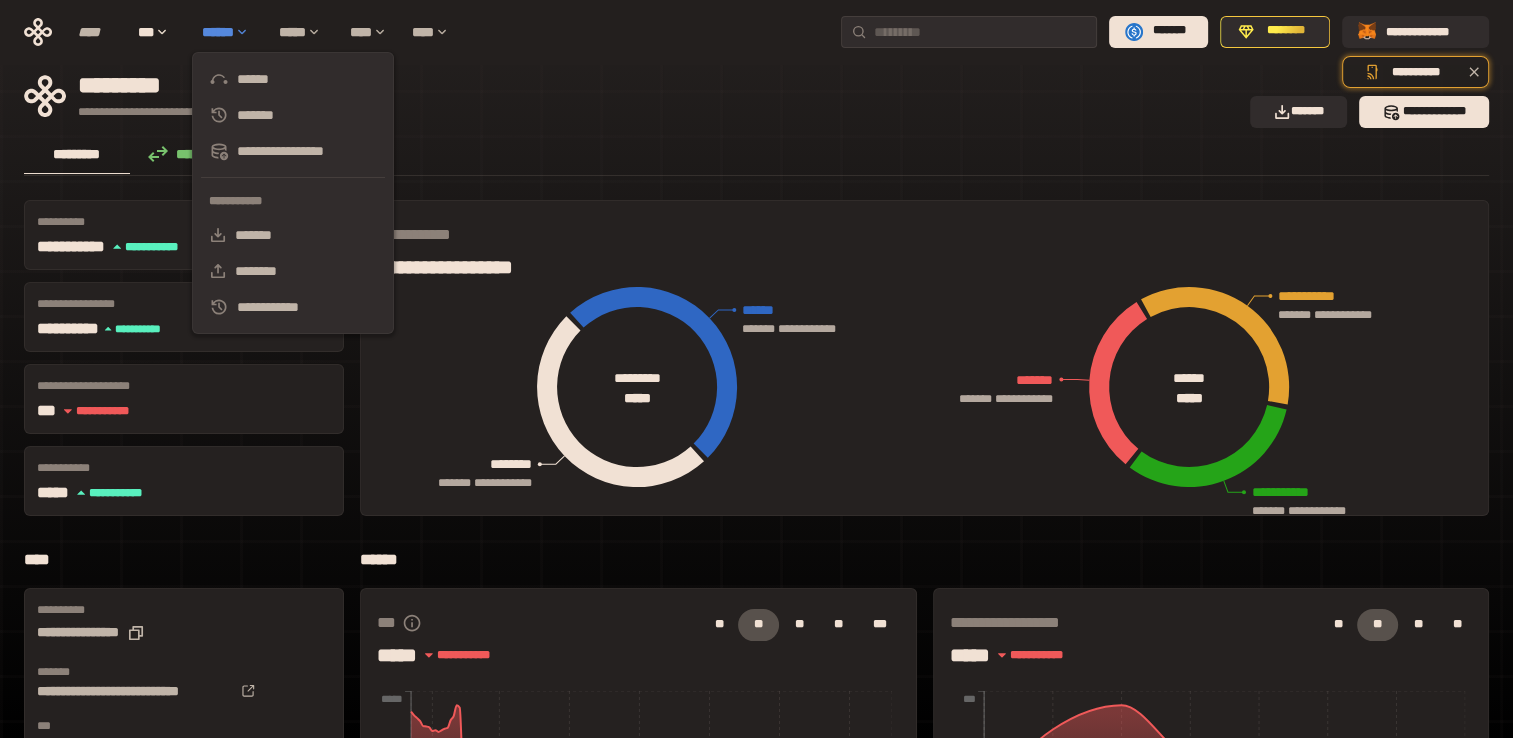 click on "******" at bounding box center [230, 32] 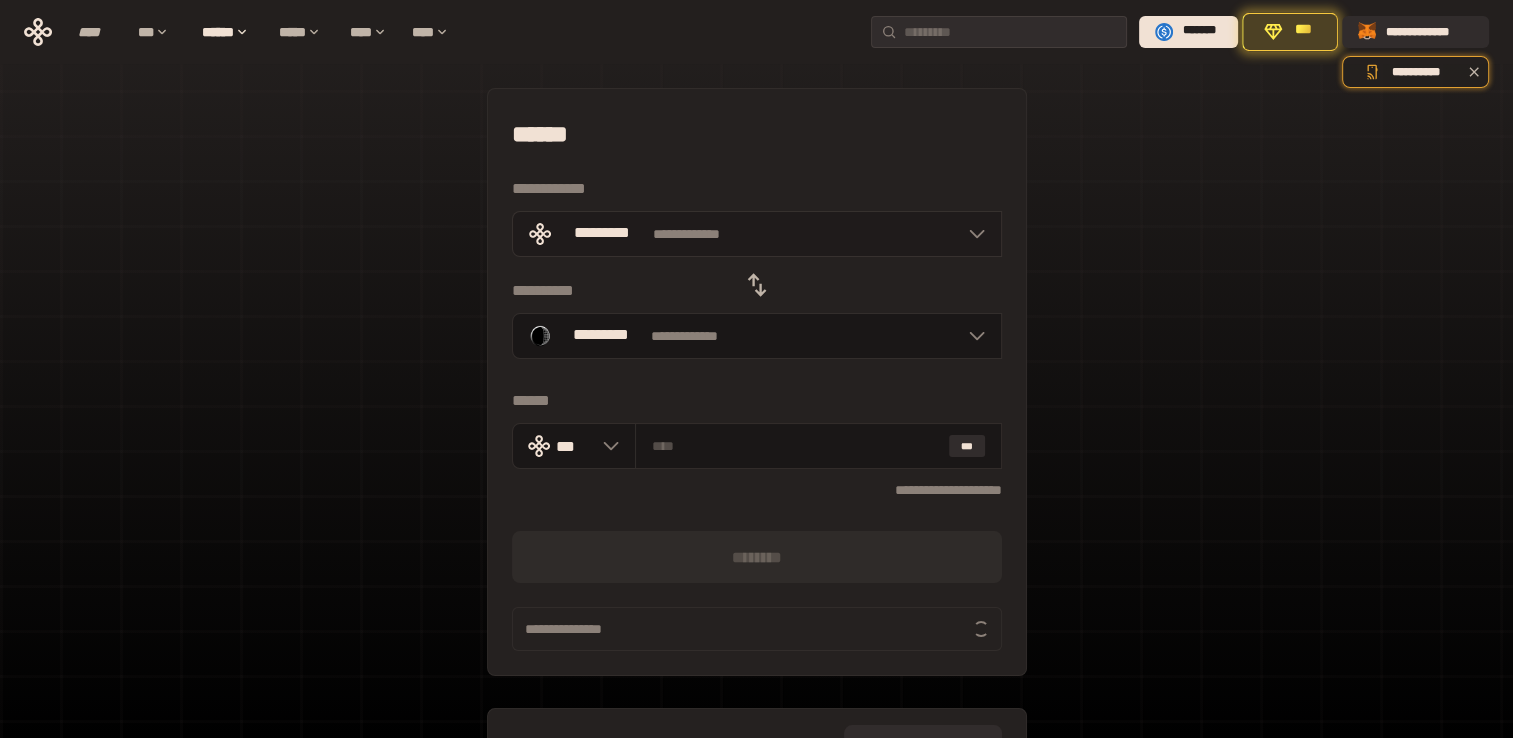 click on "**********" at bounding box center (757, 234) 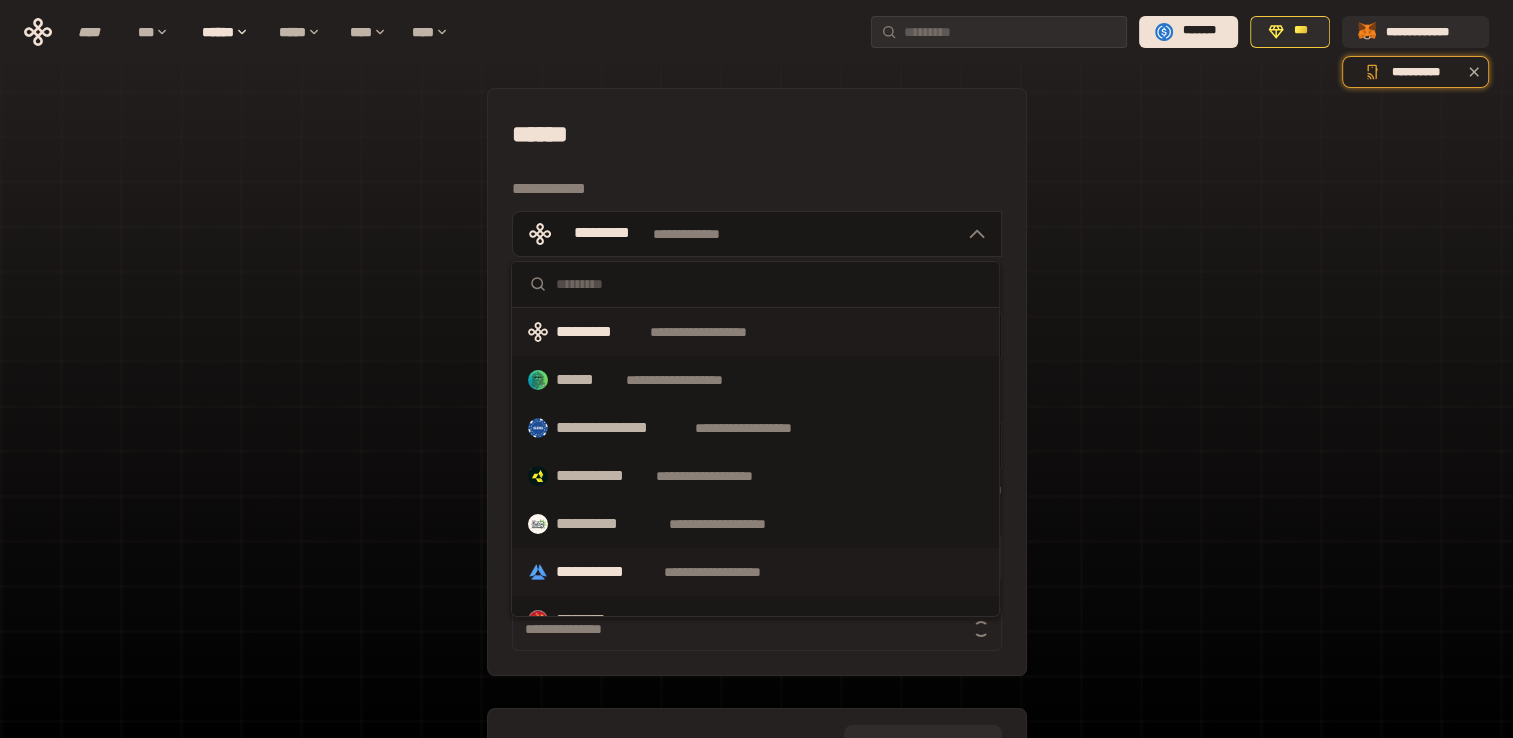 click on "**********" at bounding box center [755, 572] 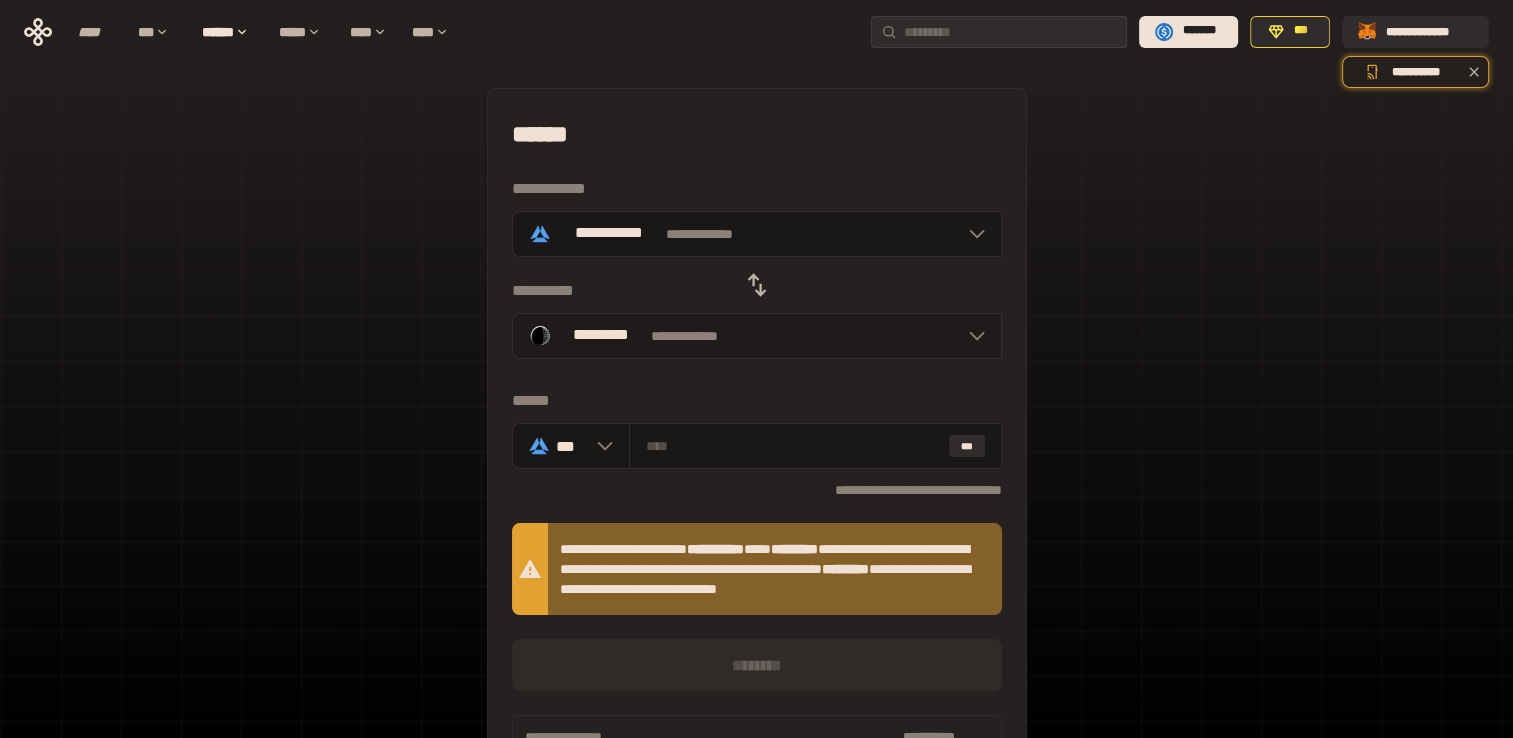 click on "**********" at bounding box center (757, 336) 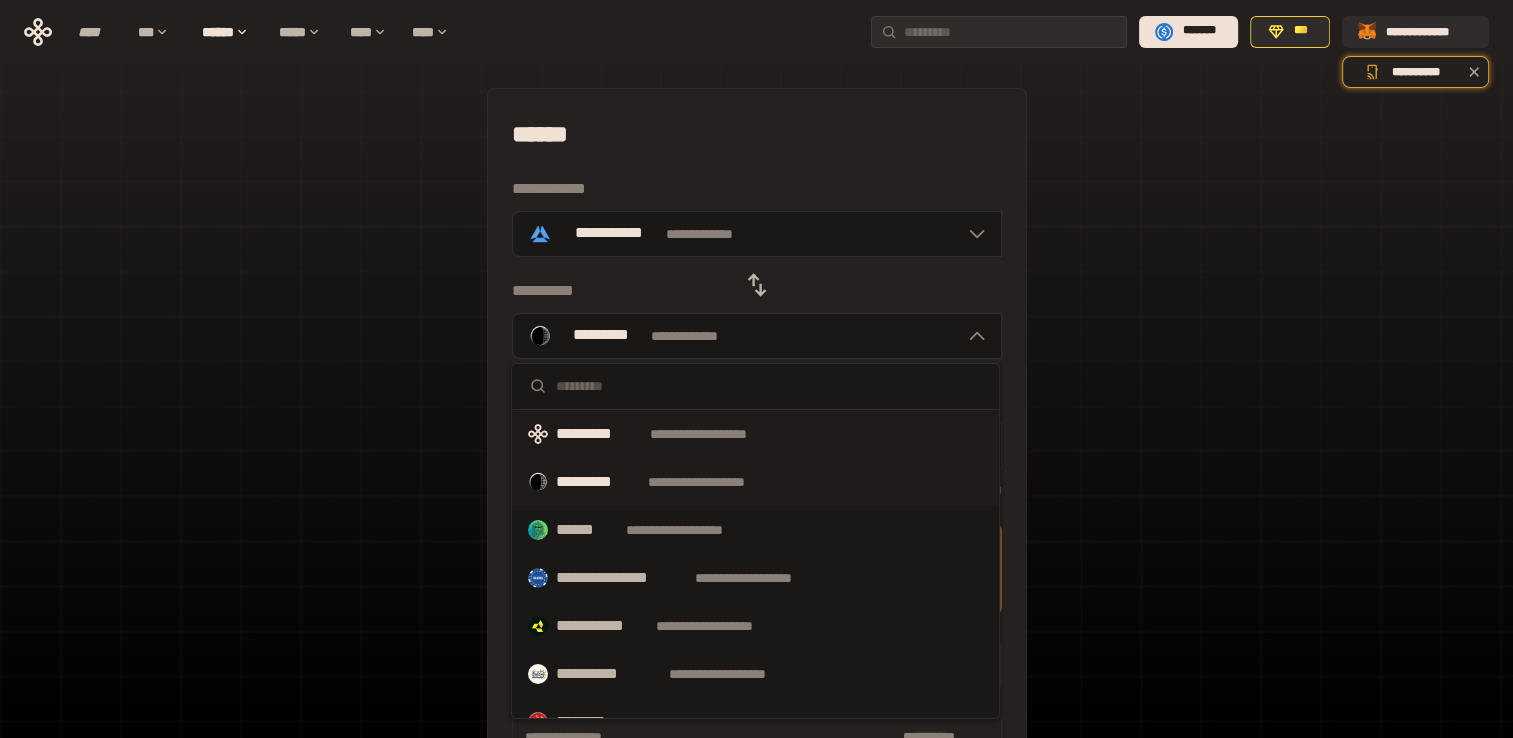 click on "**********" at bounding box center (717, 434) 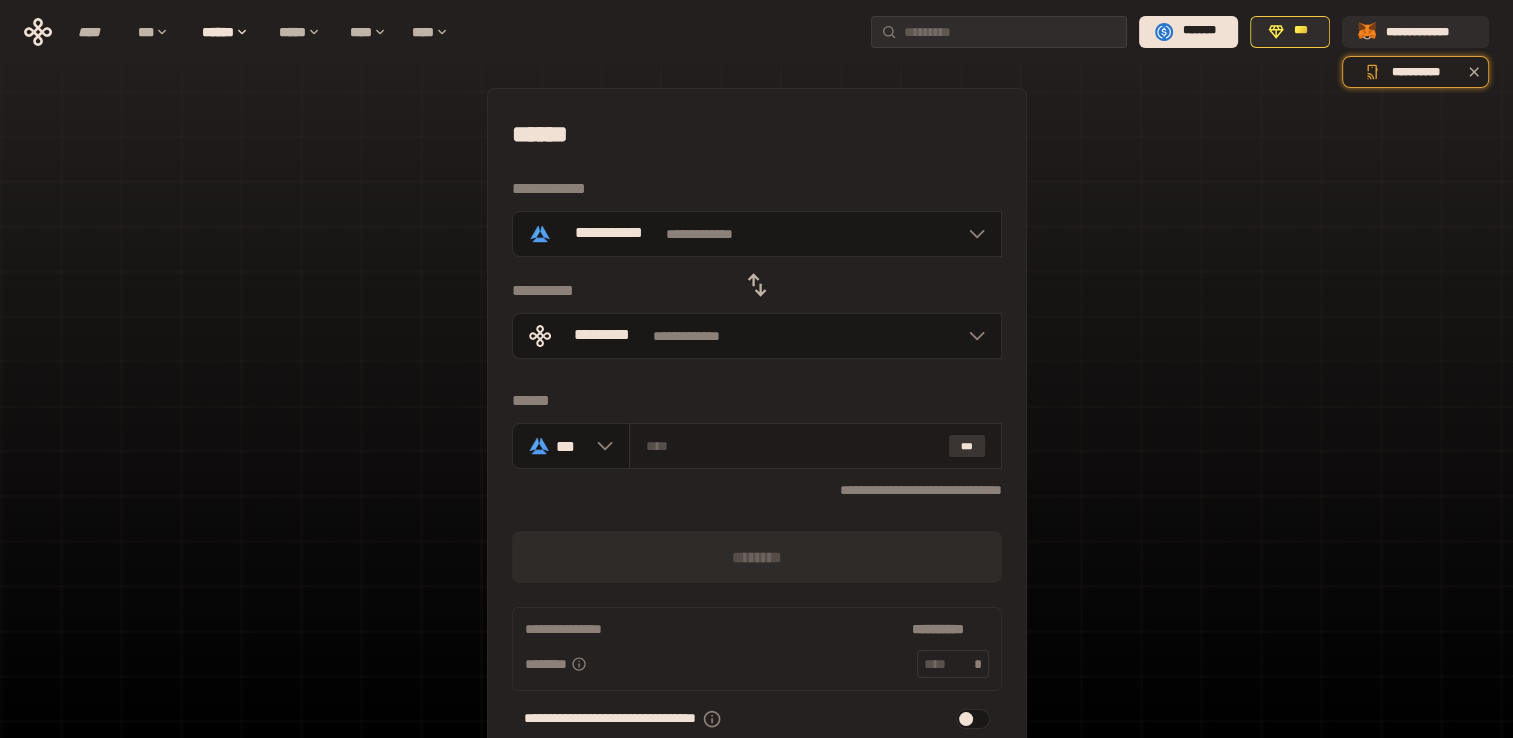 click on "***" at bounding box center [967, 446] 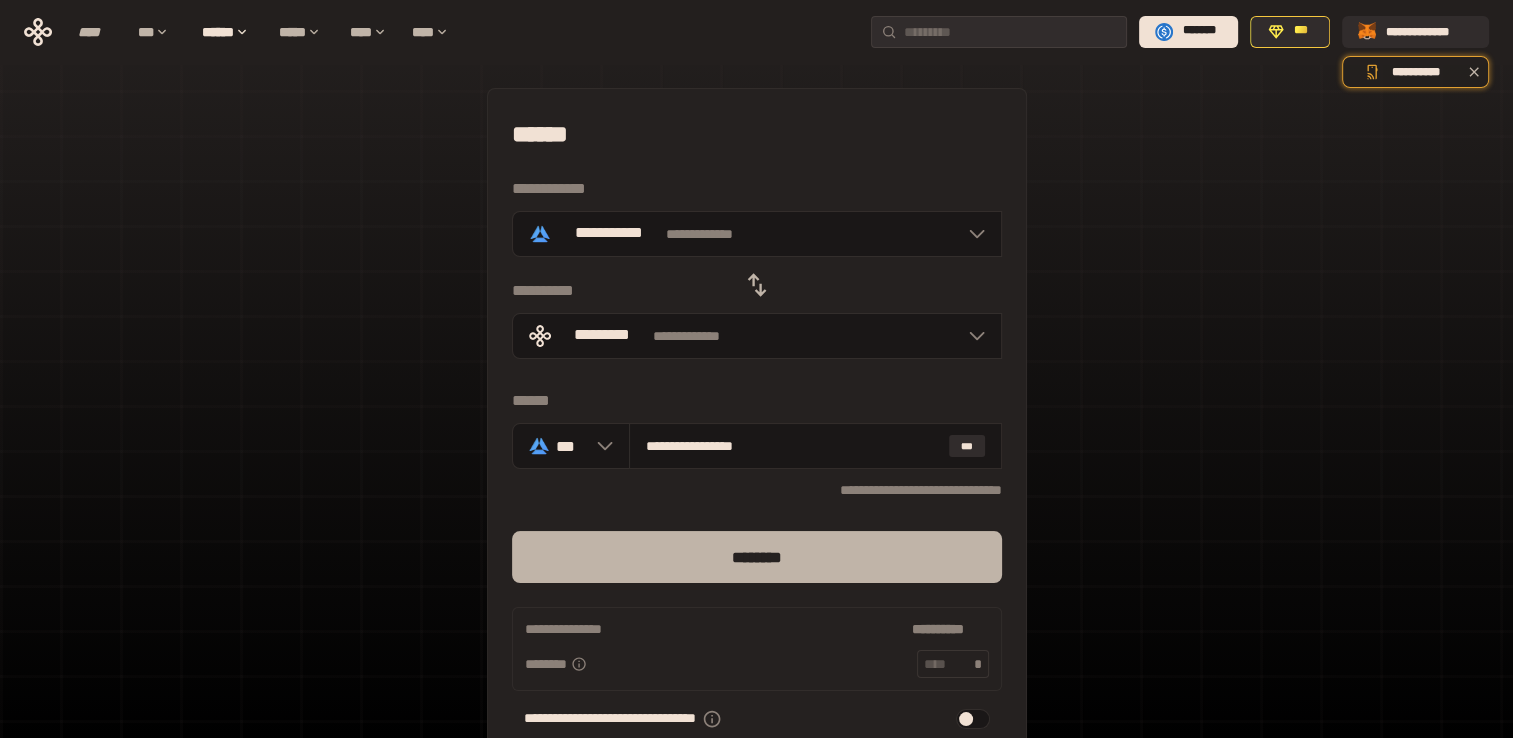 click on "********" at bounding box center (757, 557) 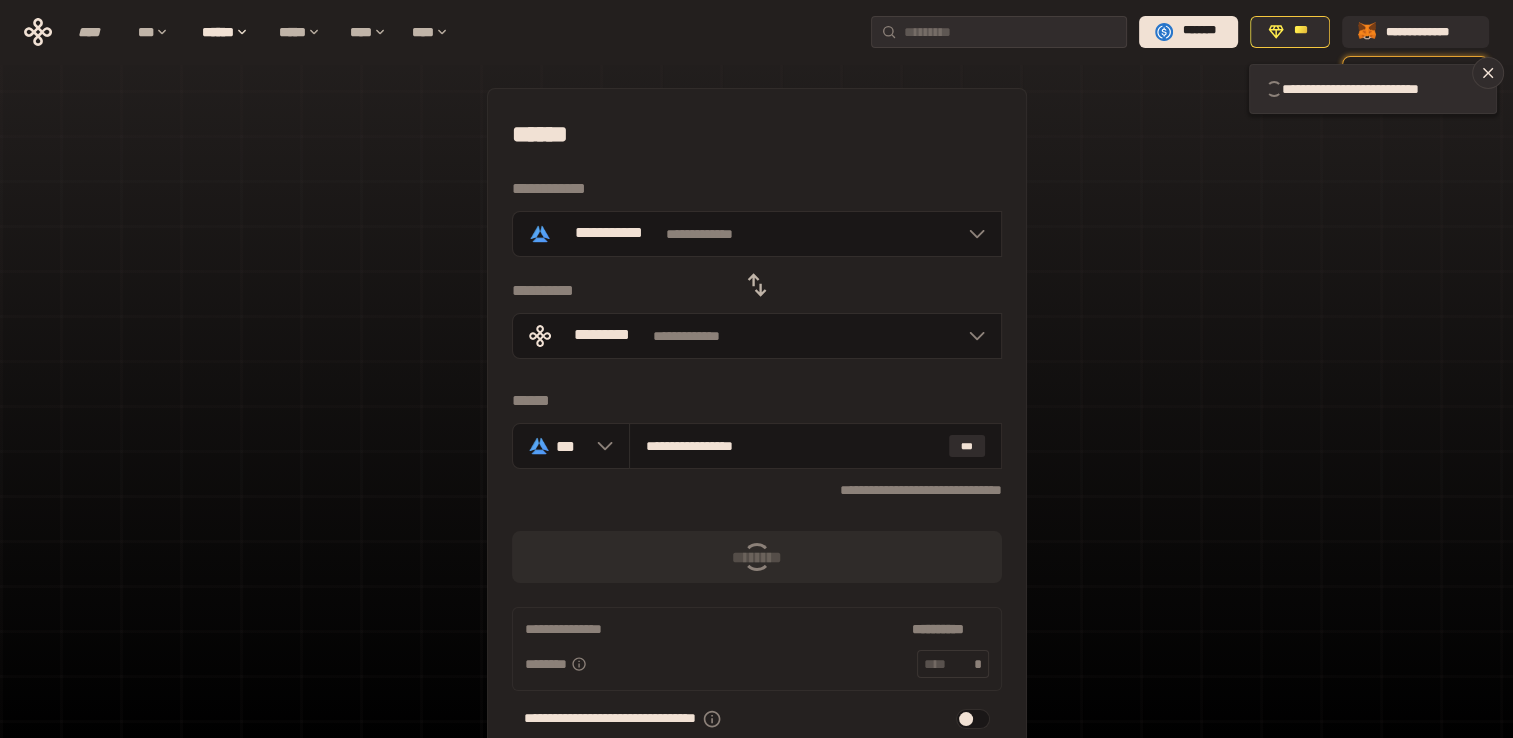 type 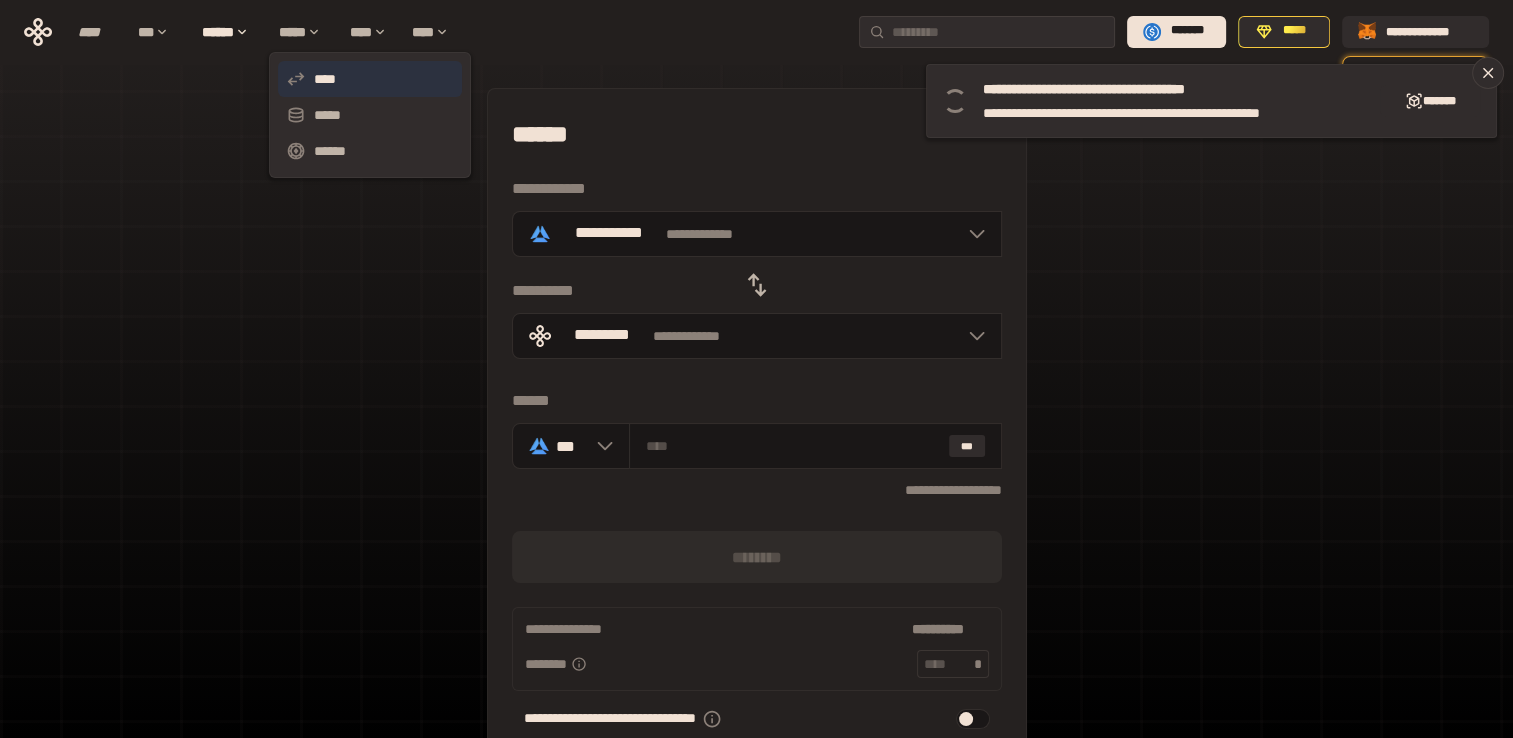 click on "****" at bounding box center (370, 79) 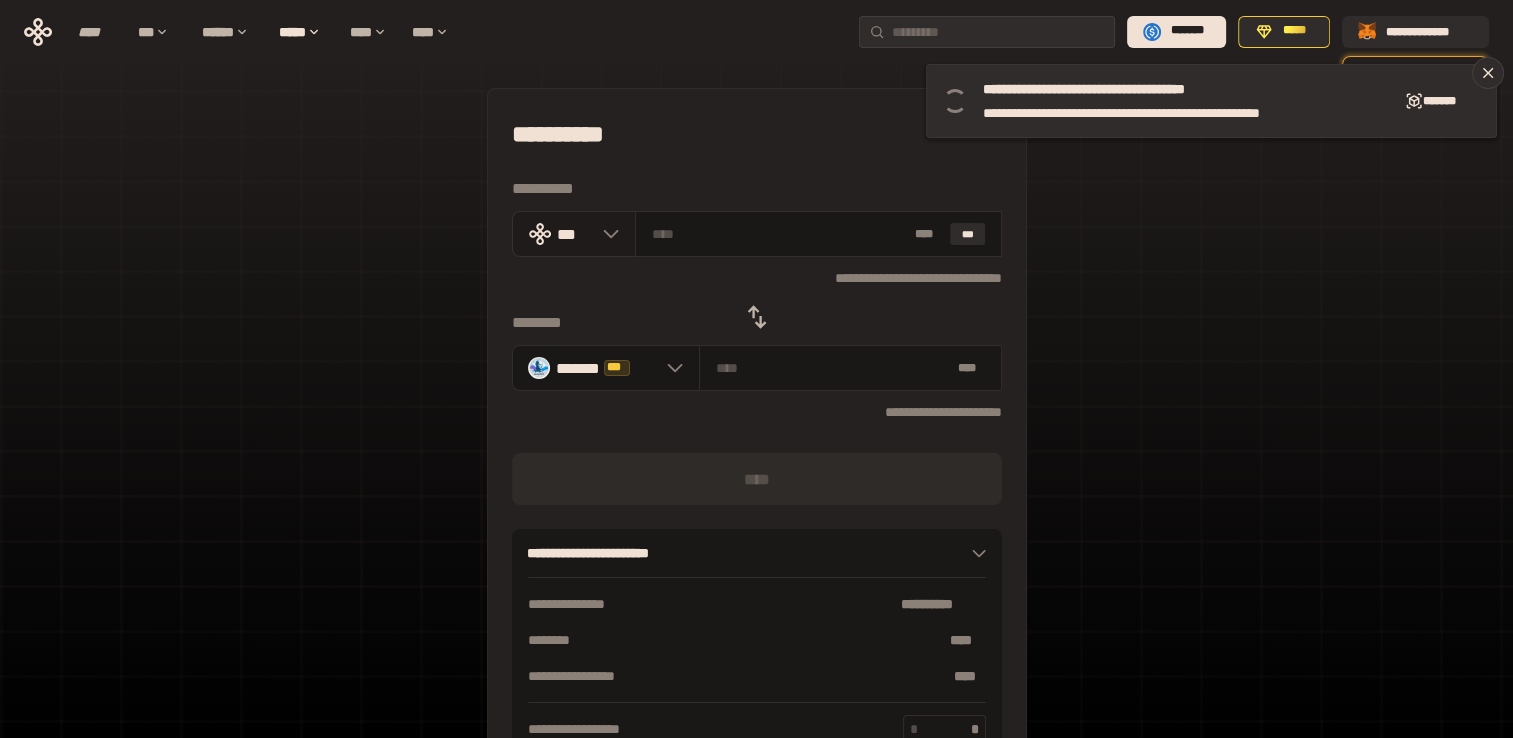 click 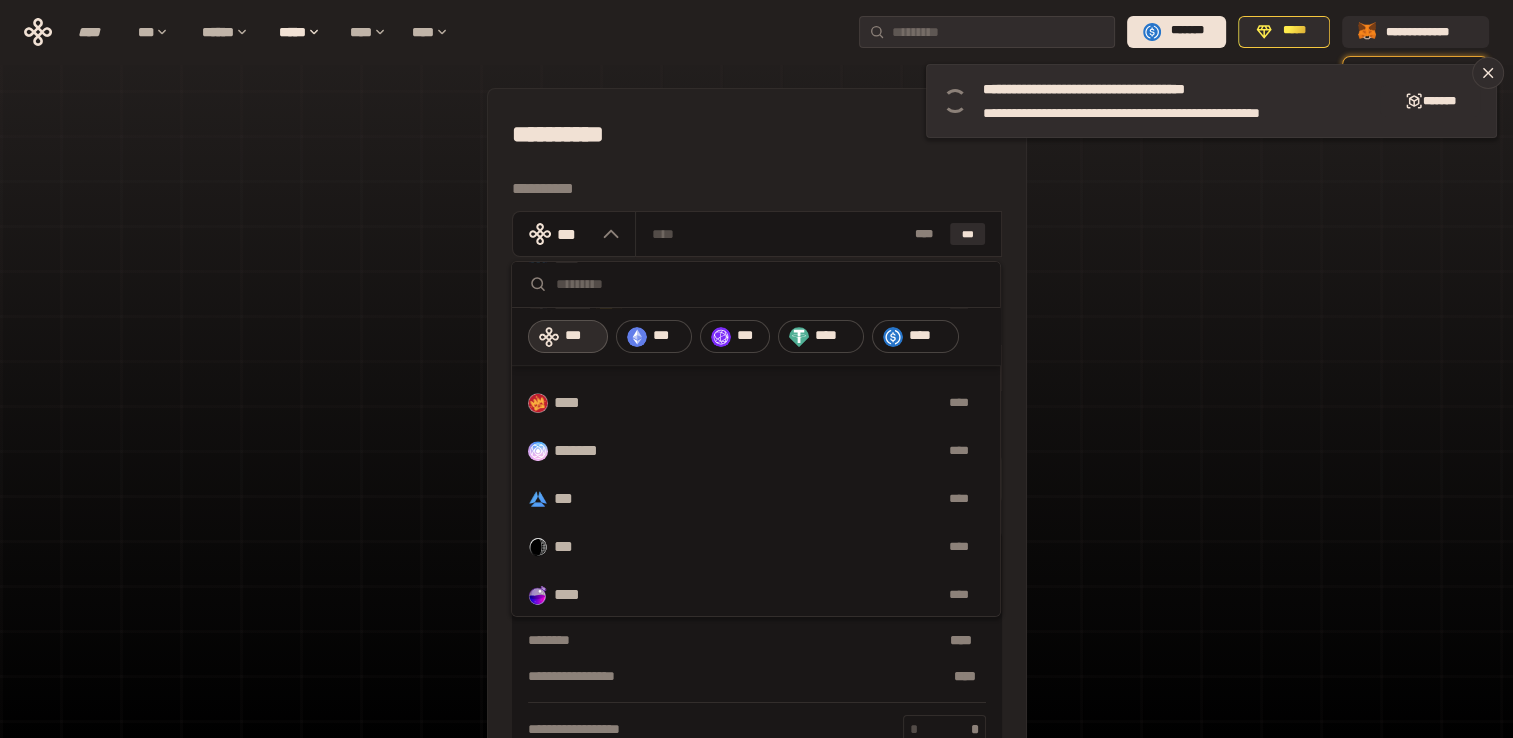 scroll, scrollTop: 856, scrollLeft: 0, axis: vertical 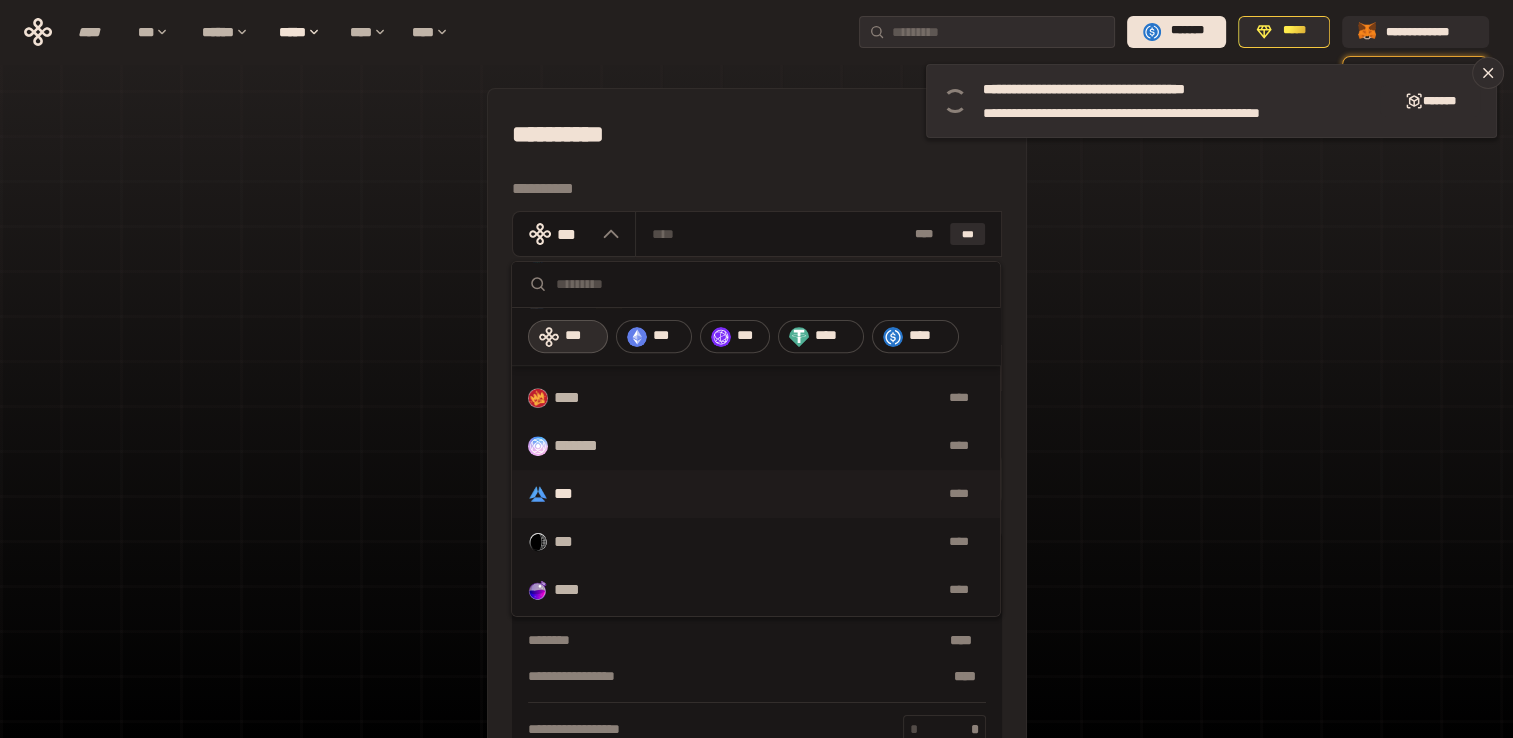 click on "****" at bounding box center (789, 494) 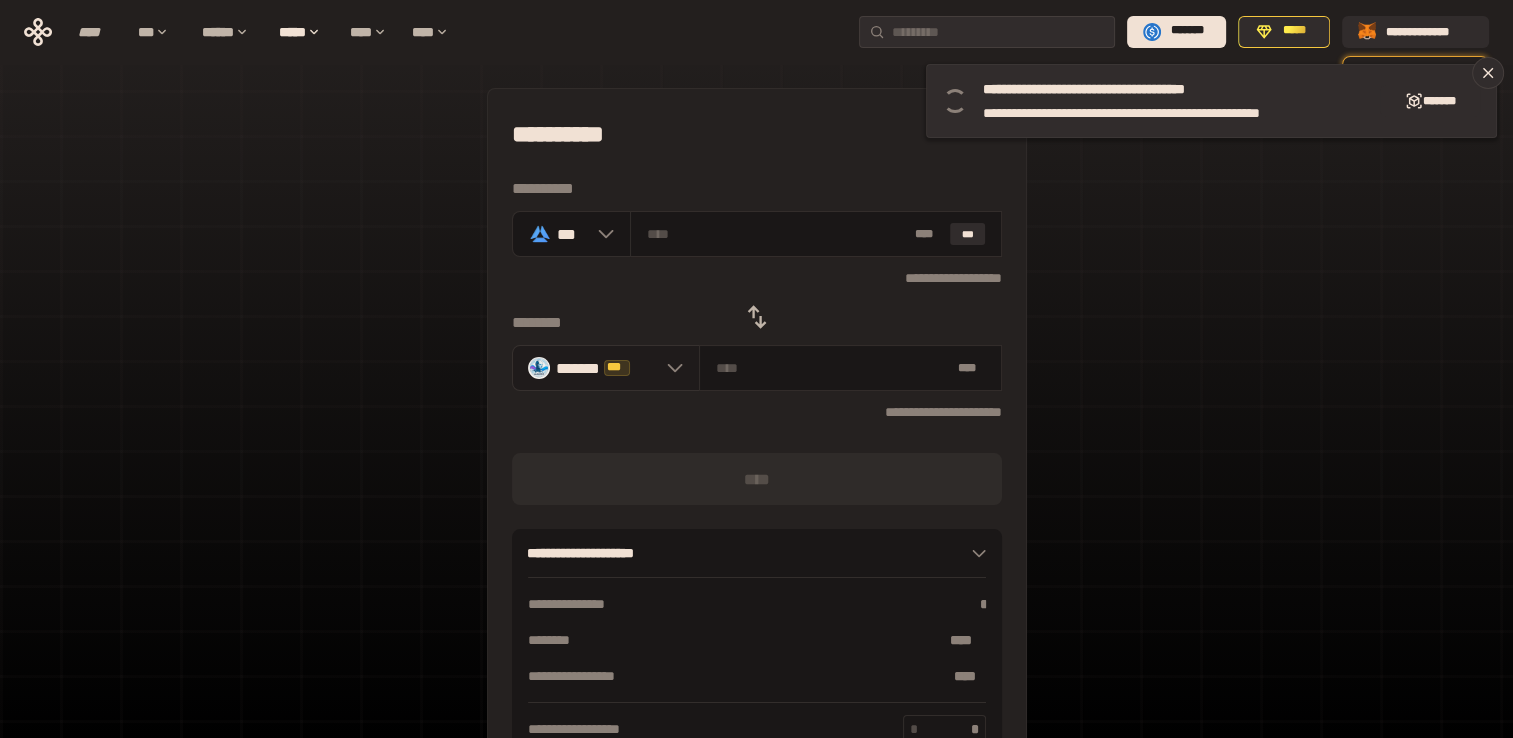 click on "*******   ***" at bounding box center (606, 368) 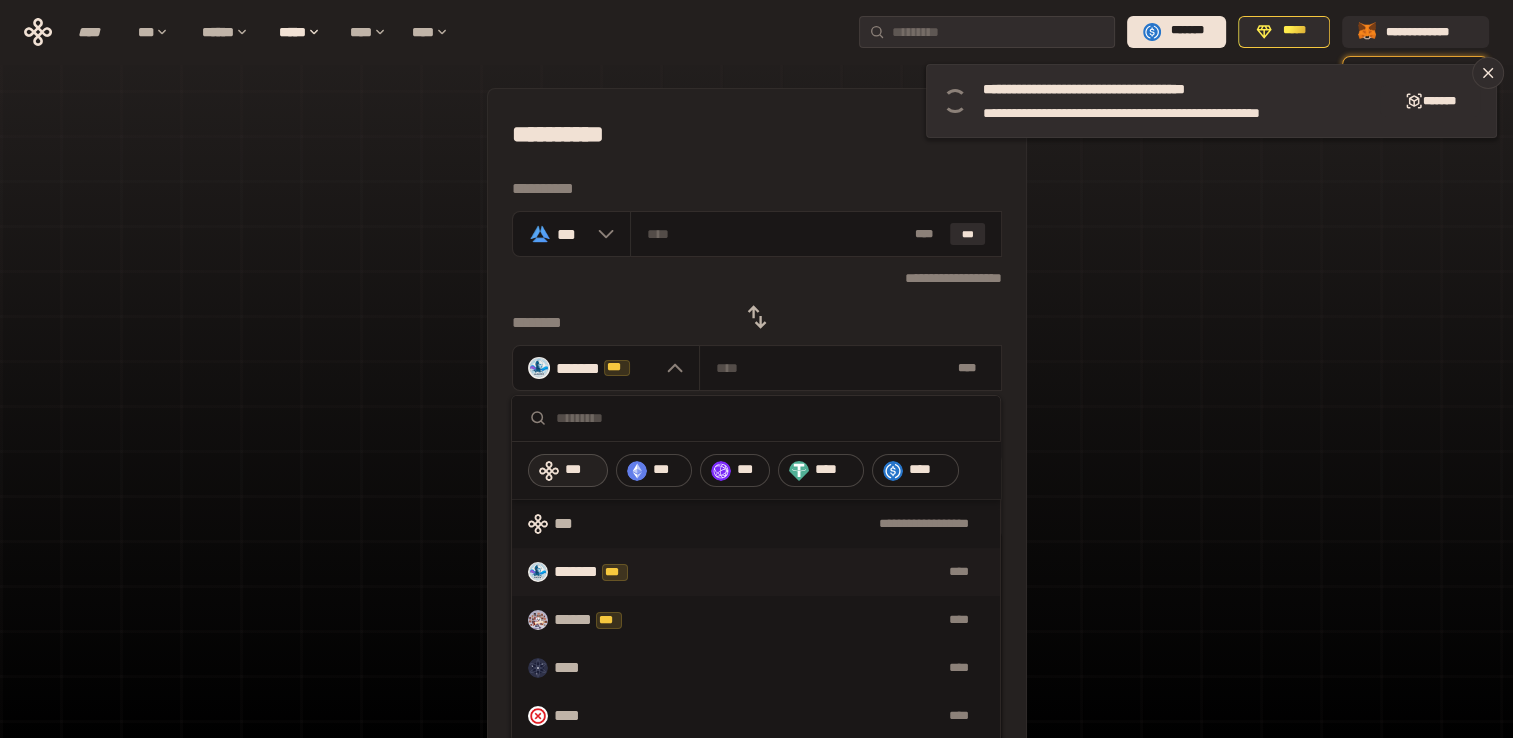 click on "***" at bounding box center [581, 470] 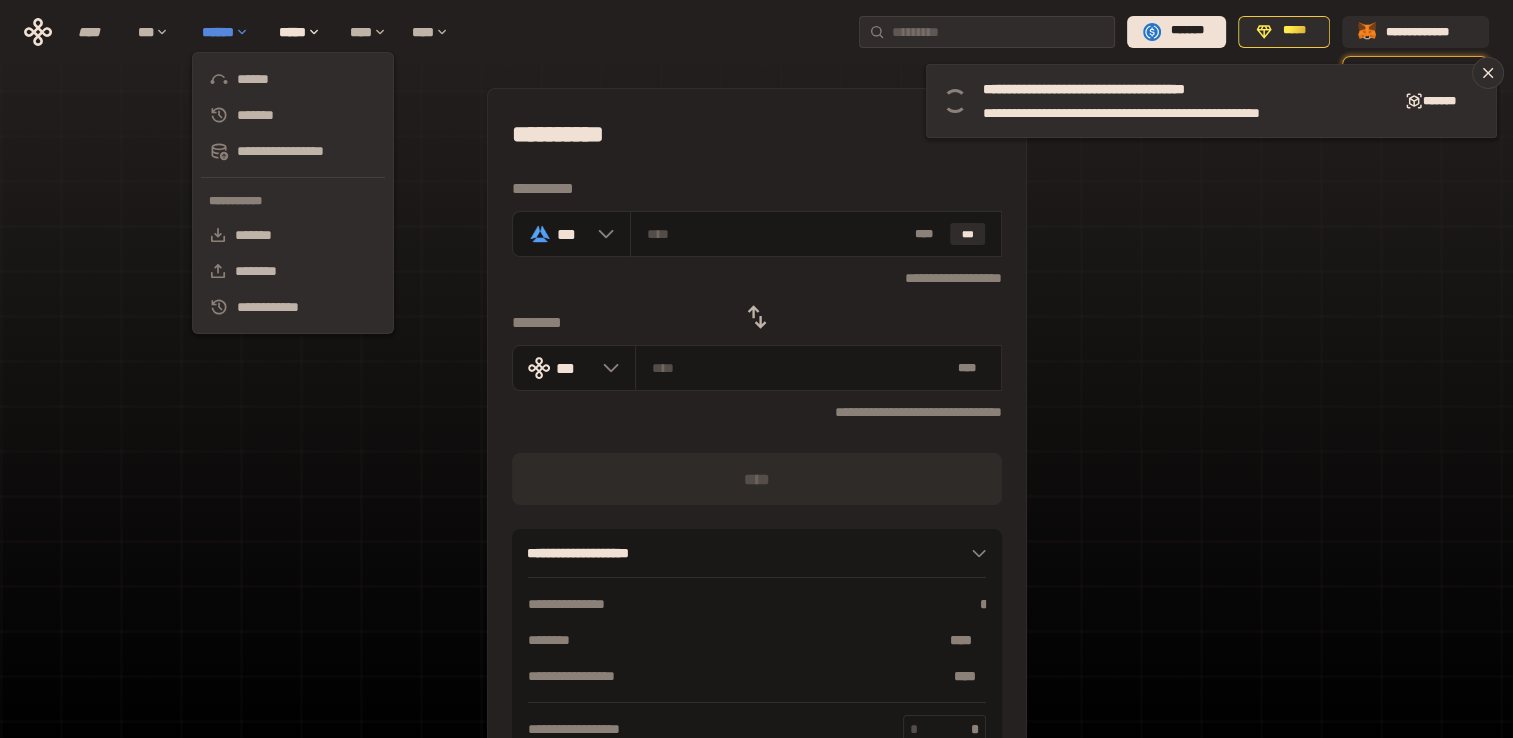 click on "******" at bounding box center [230, 32] 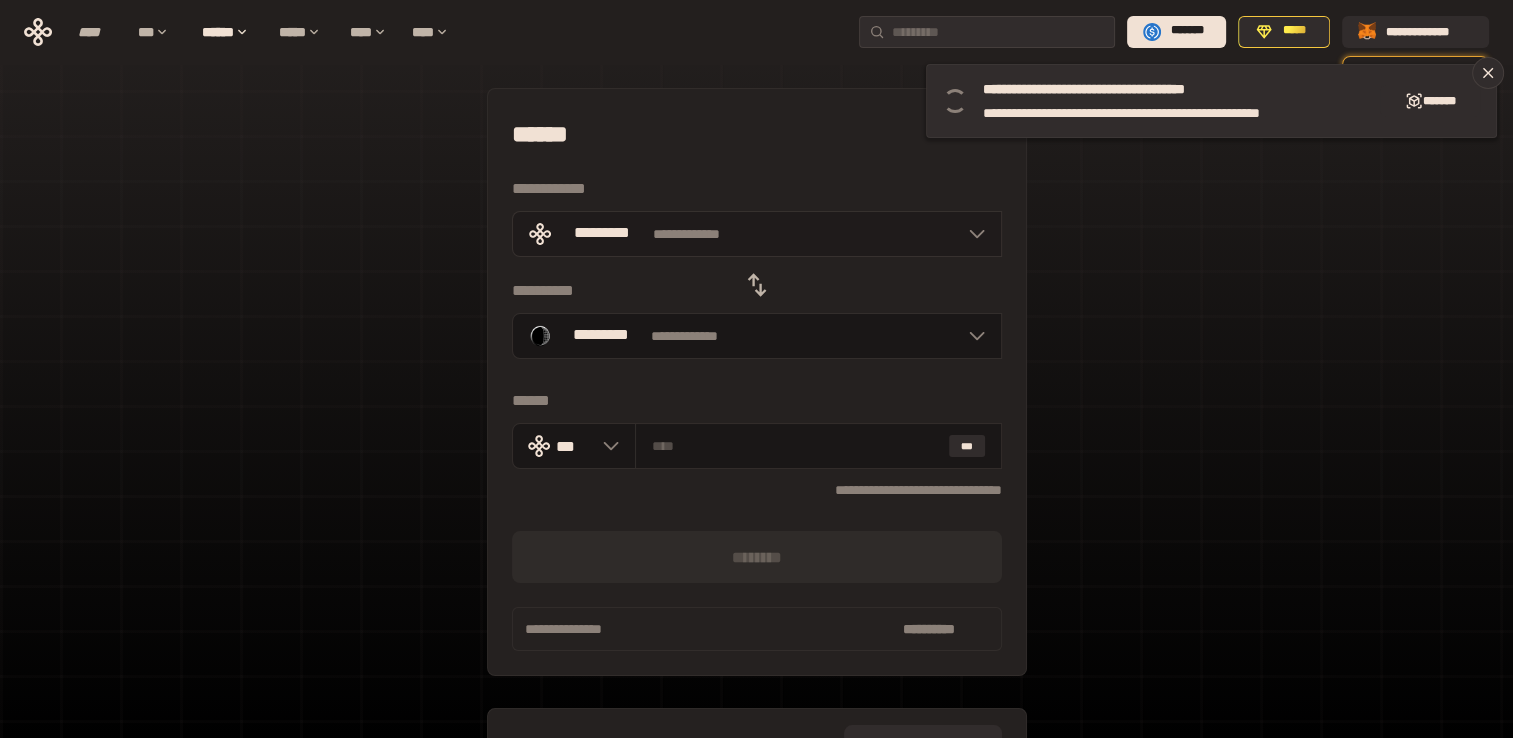 click on "**********" at bounding box center [757, 234] 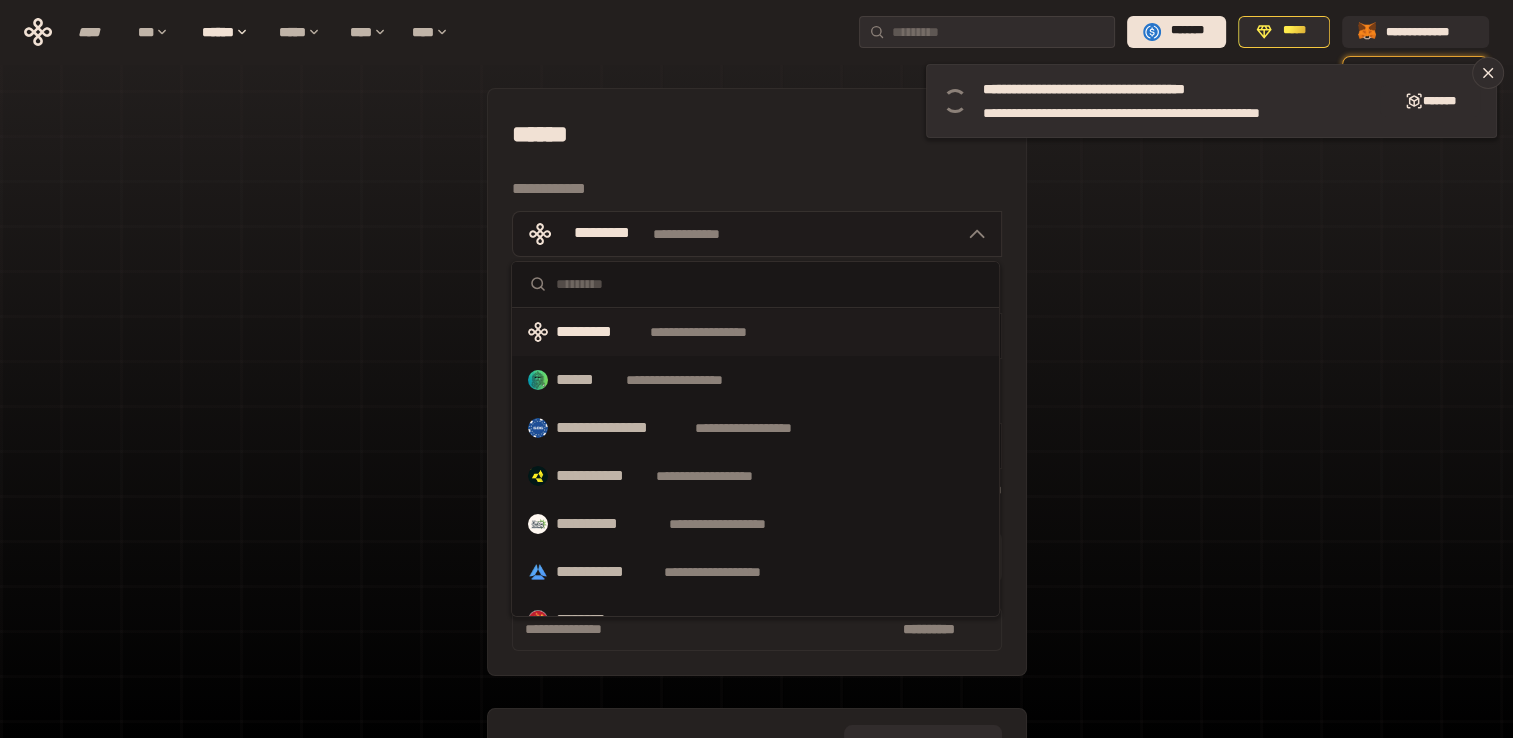 click on "**********" at bounding box center (757, 234) 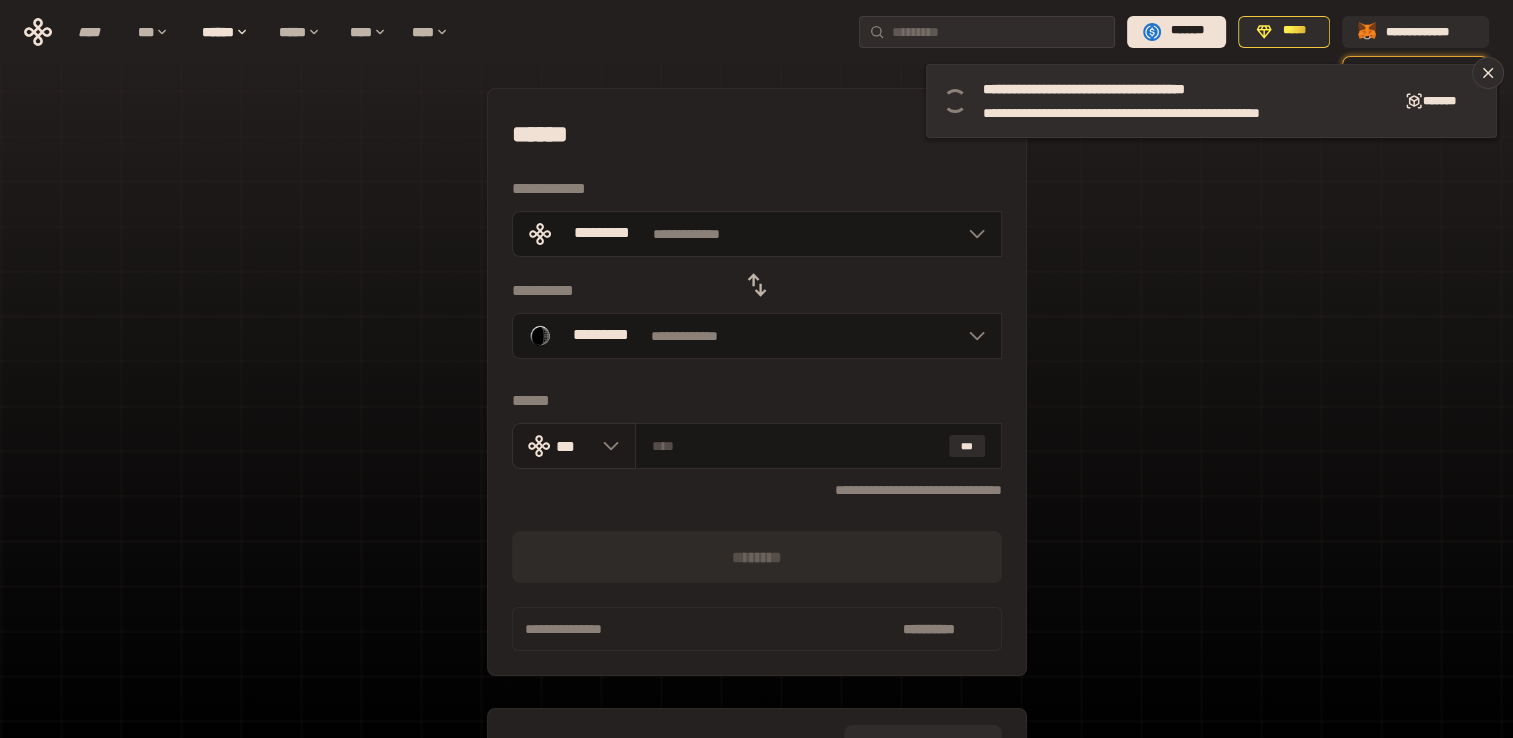click on "***" at bounding box center [574, 446] 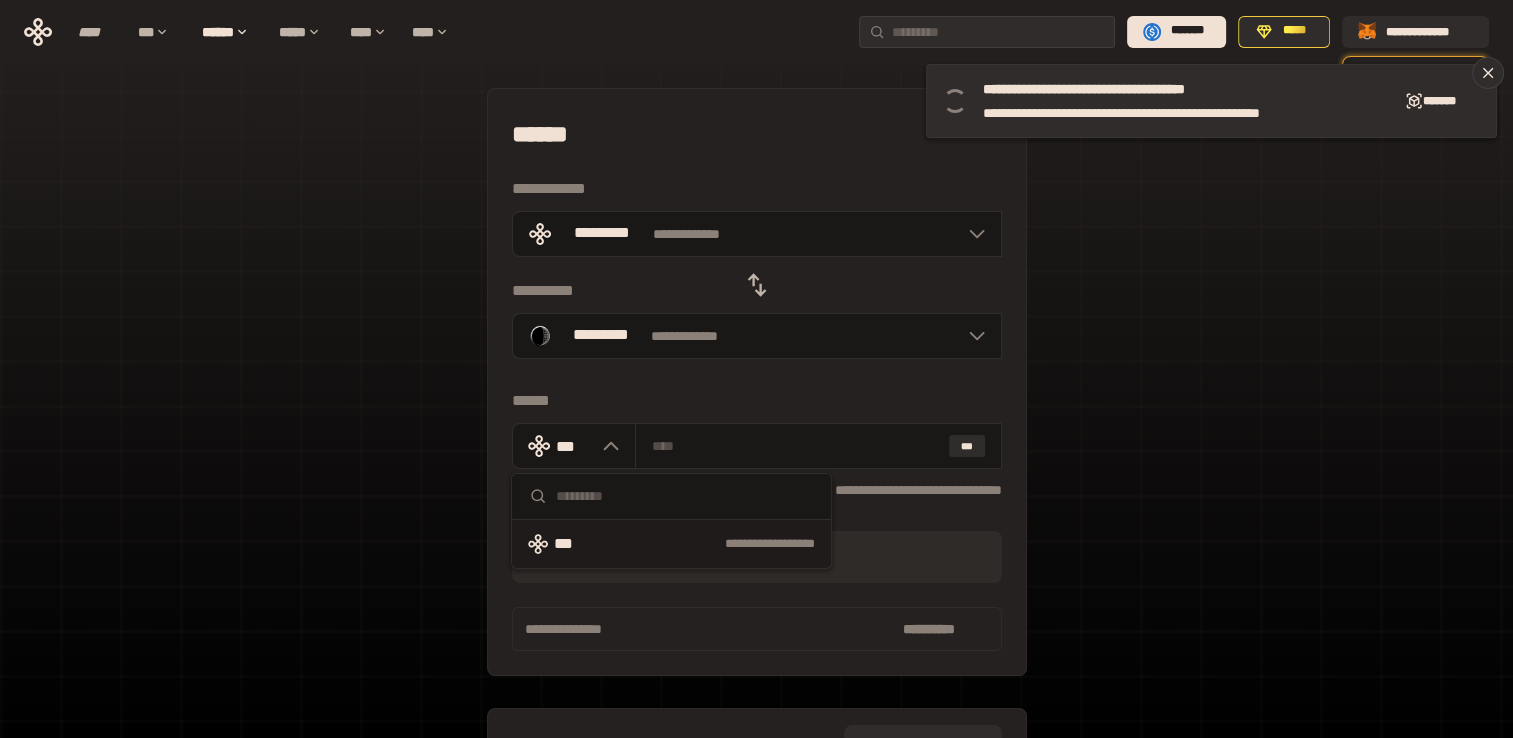 click 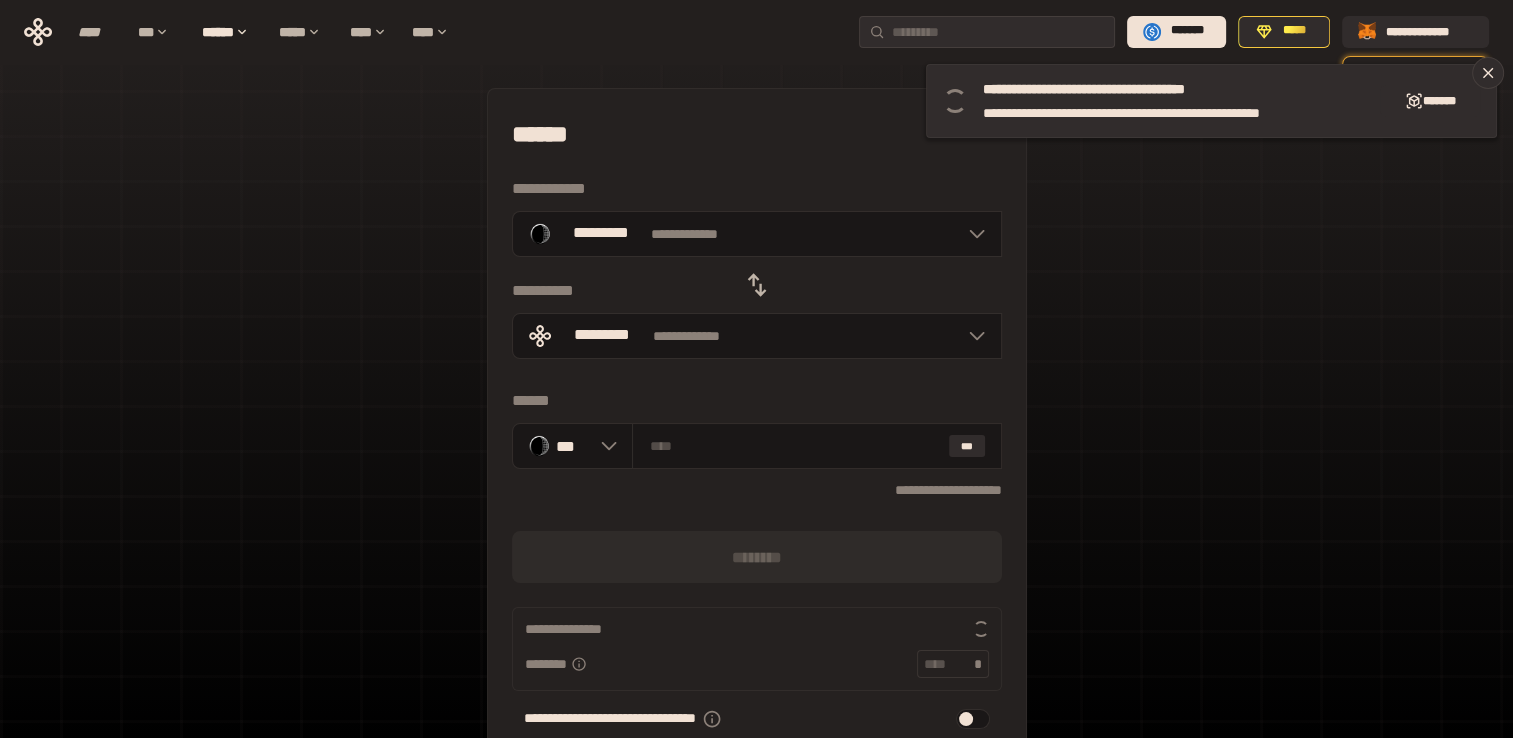 click 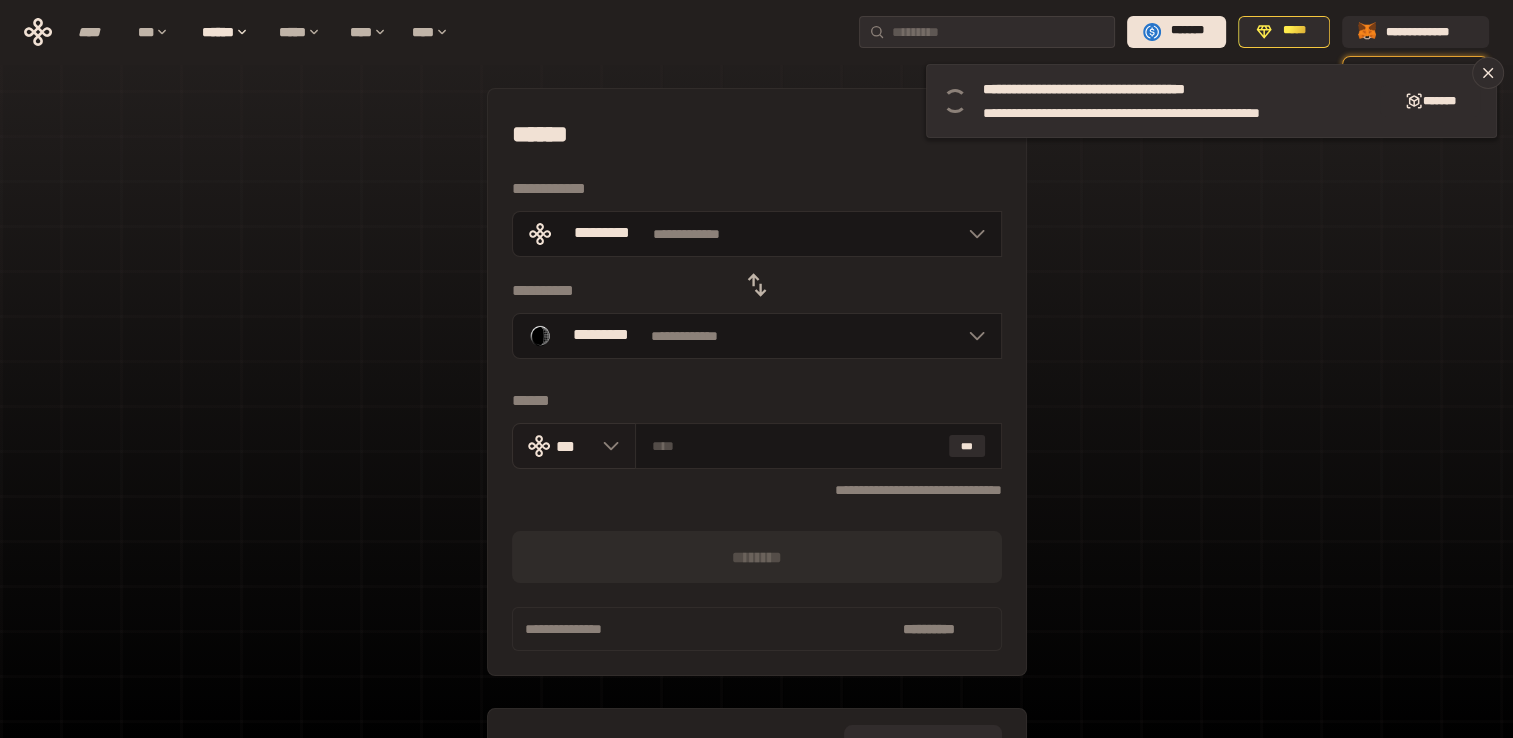 click 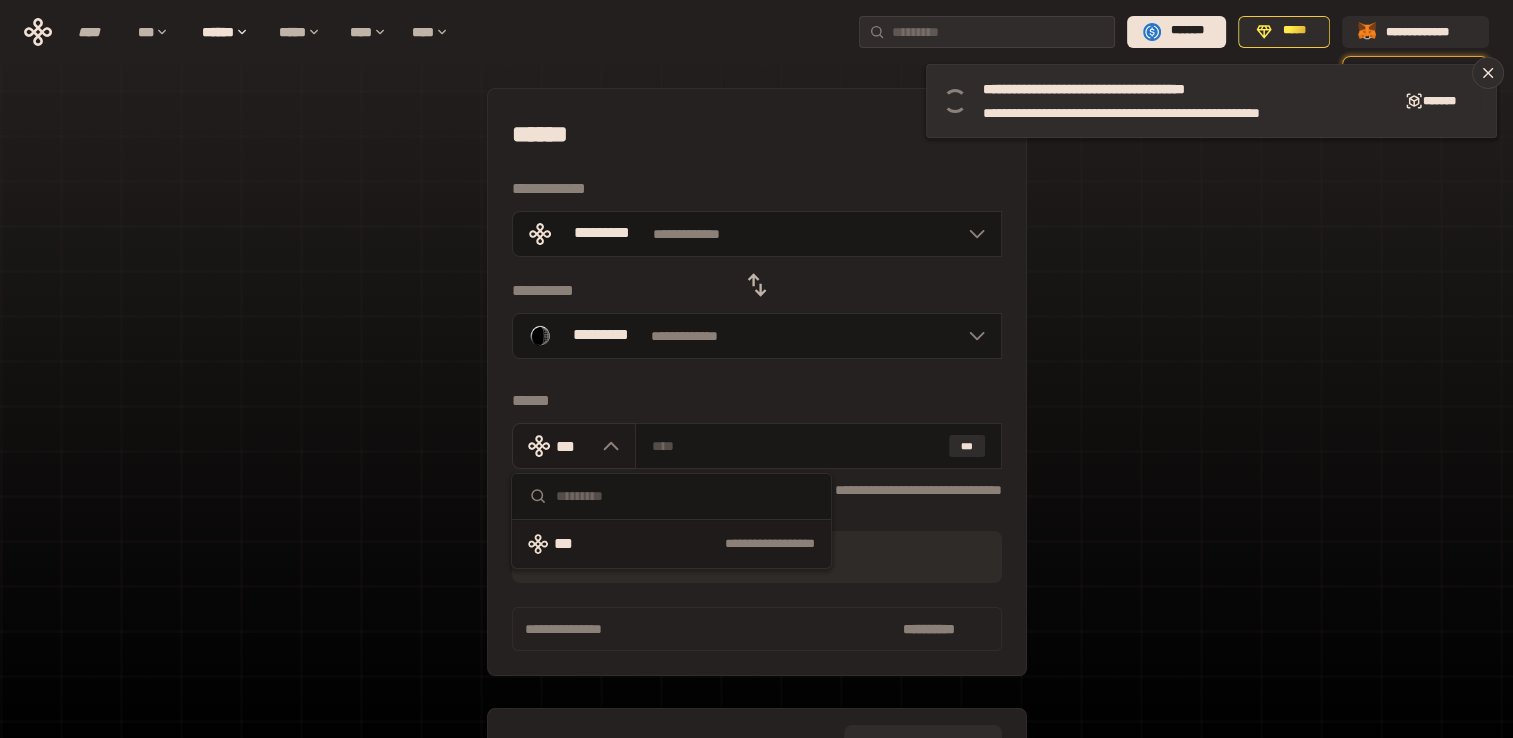 click 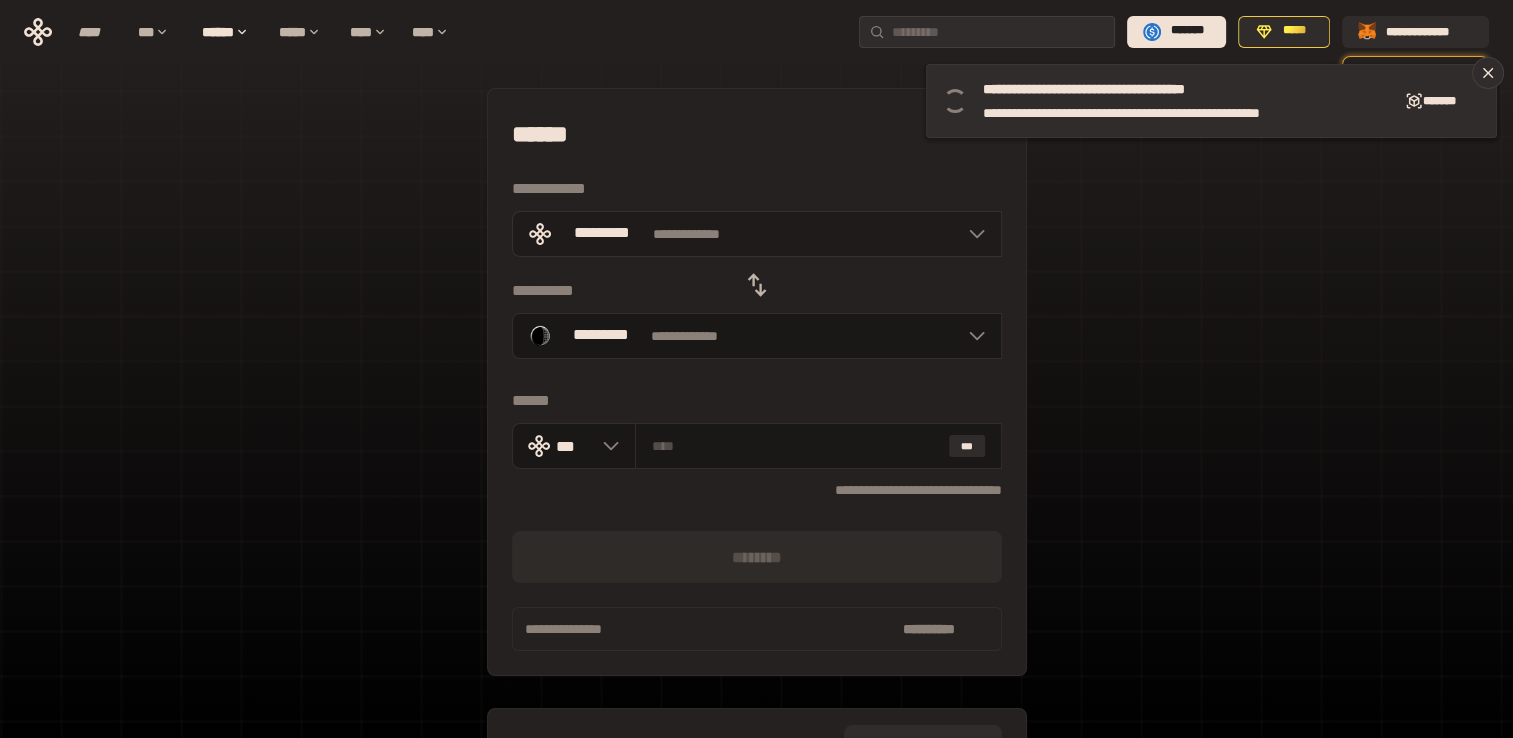 click on "**********" at bounding box center (757, 234) 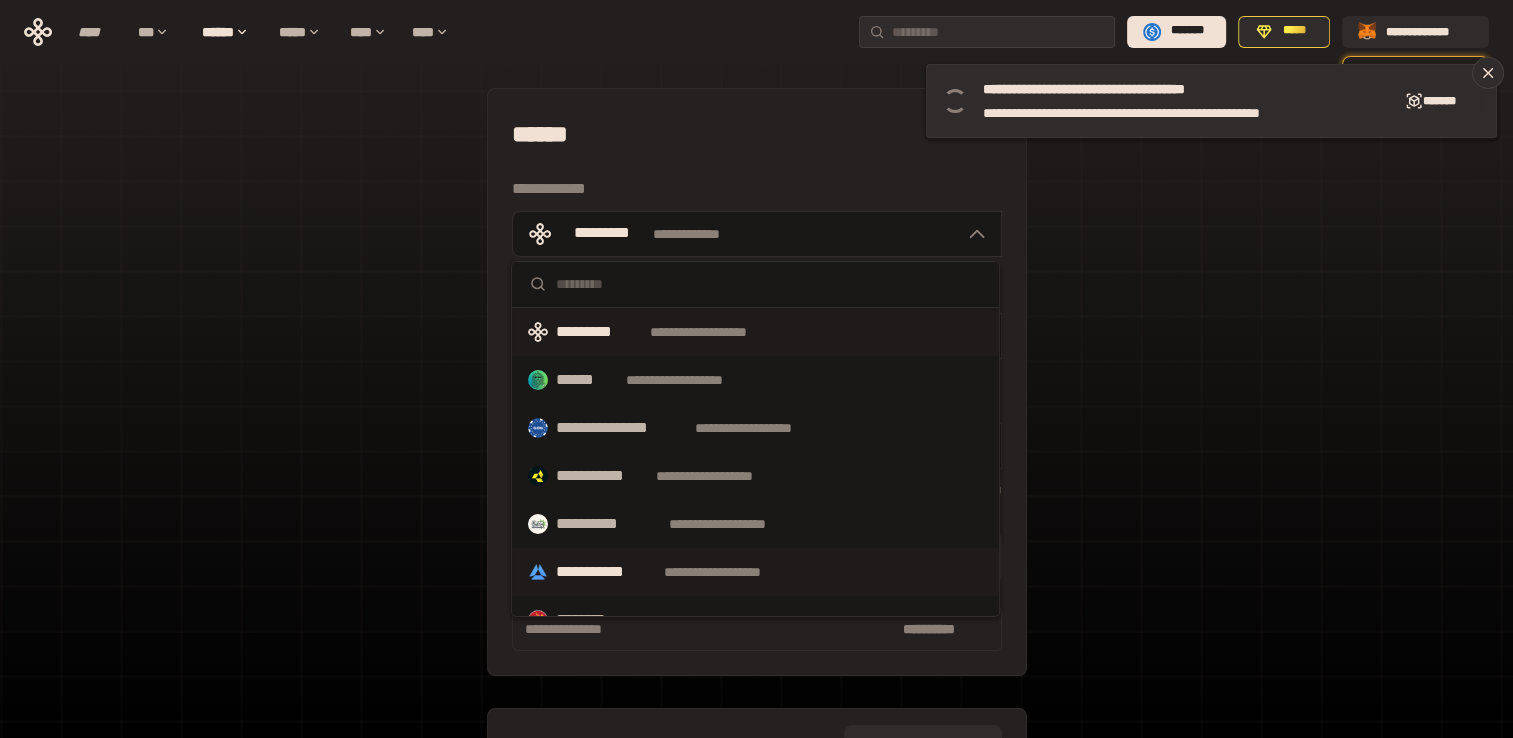 click on "**********" at bounding box center (606, 572) 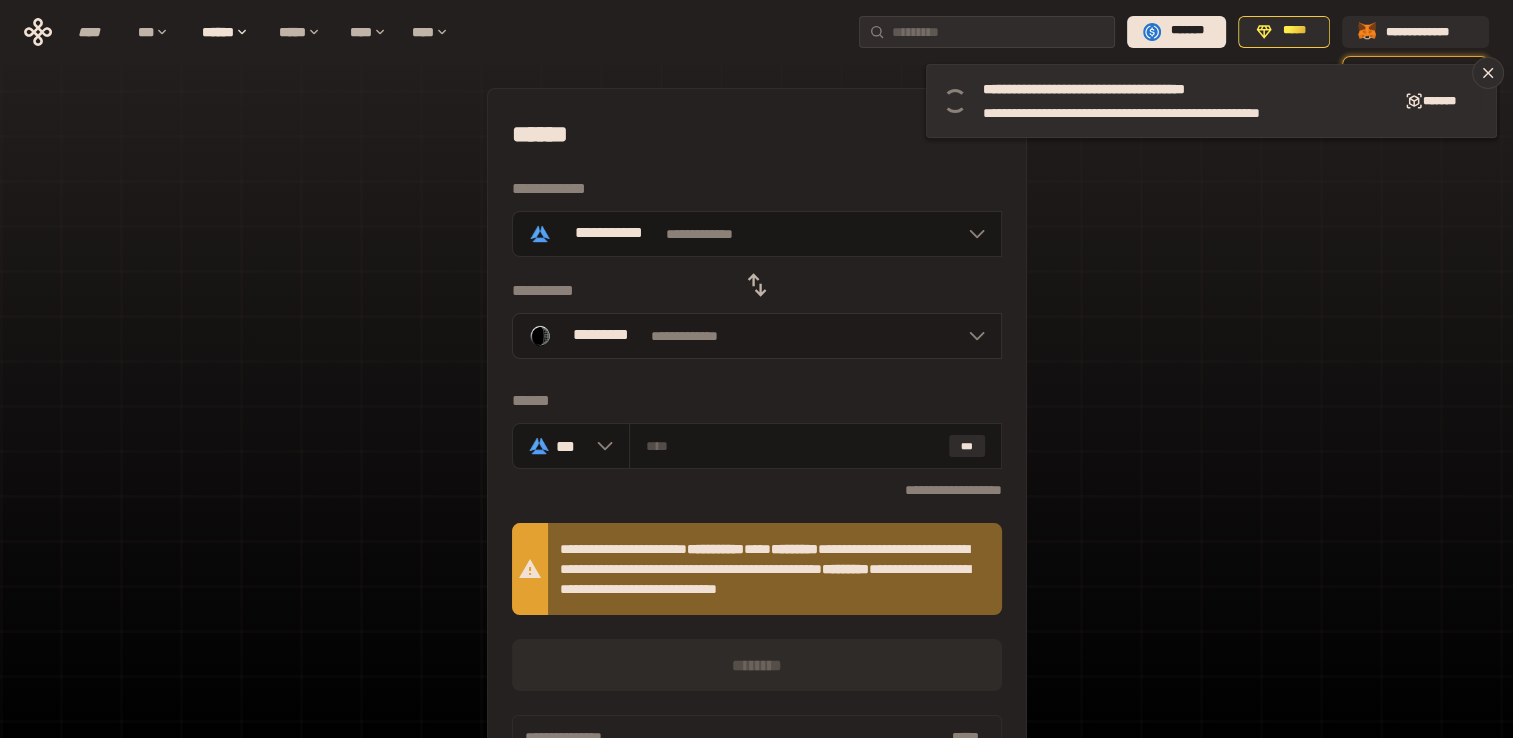click at bounding box center (972, 336) 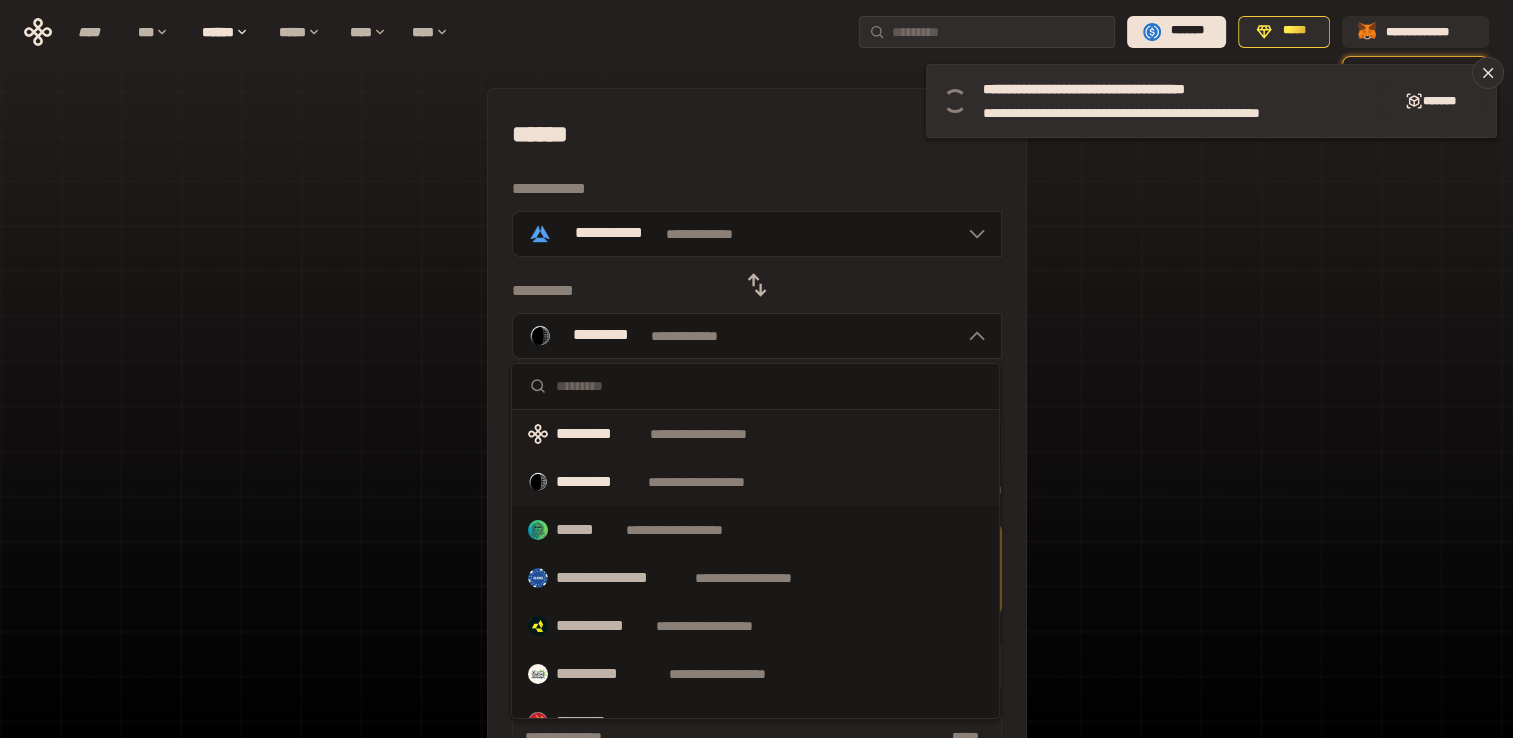click on "**********" at bounding box center [717, 434] 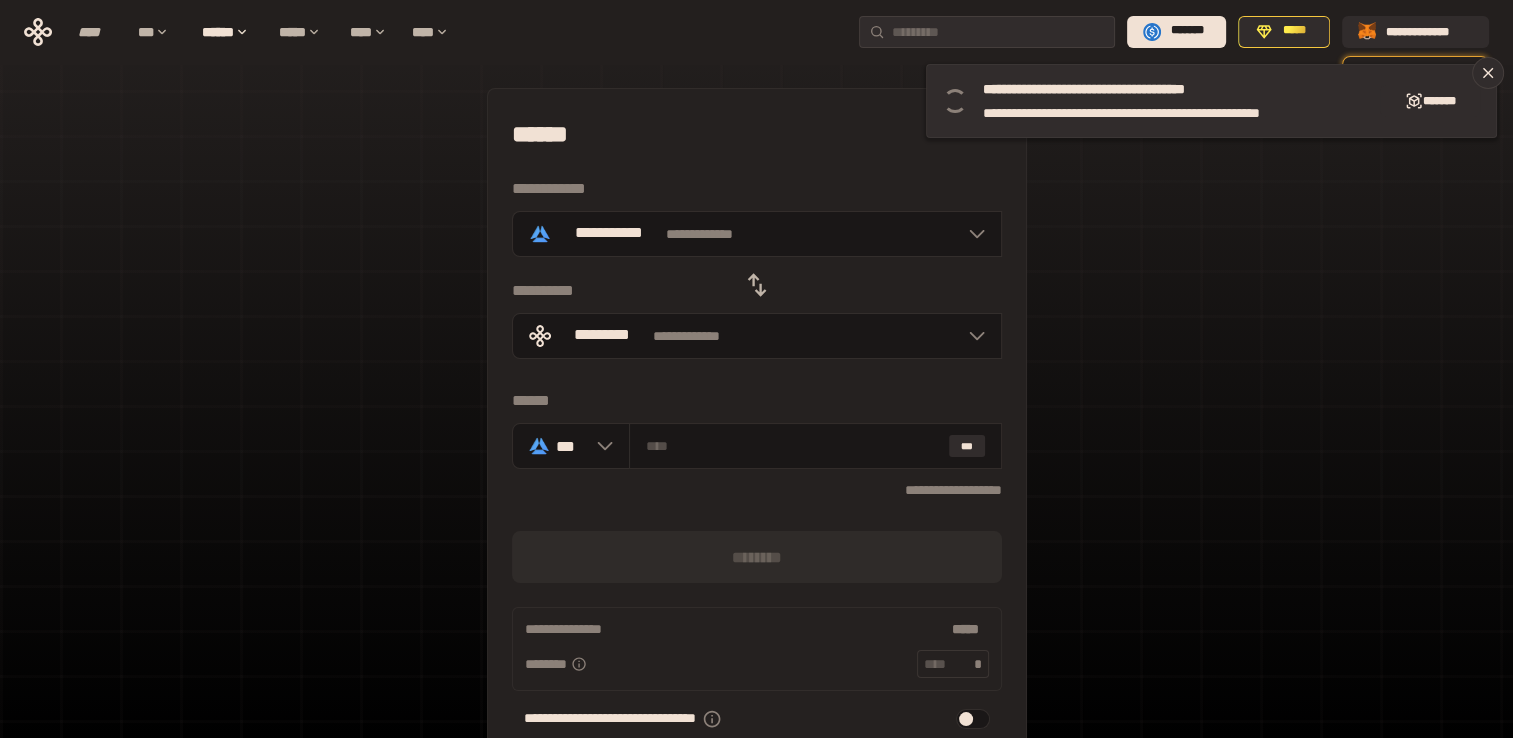 click 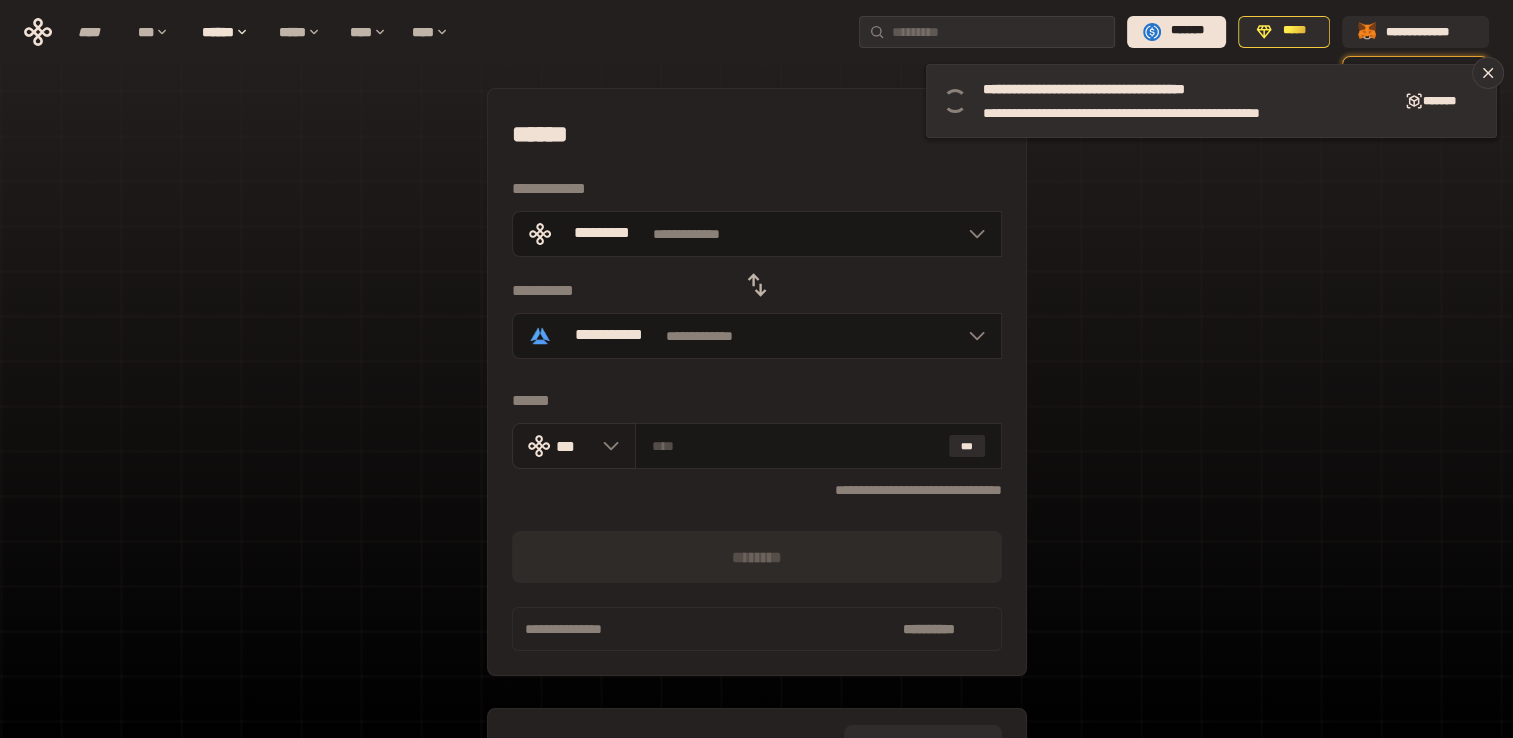 click on "***" at bounding box center [574, 446] 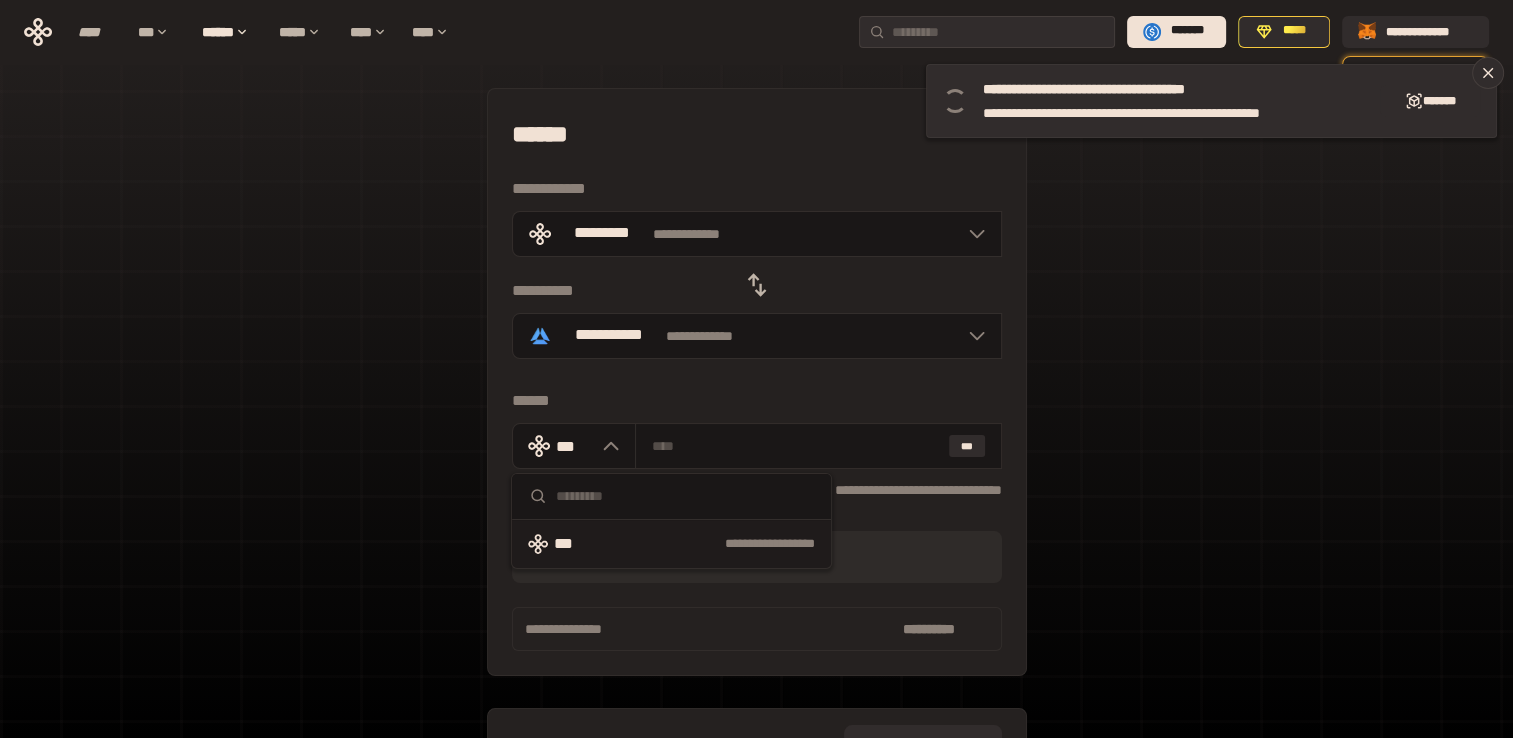 click at bounding box center [685, 496] 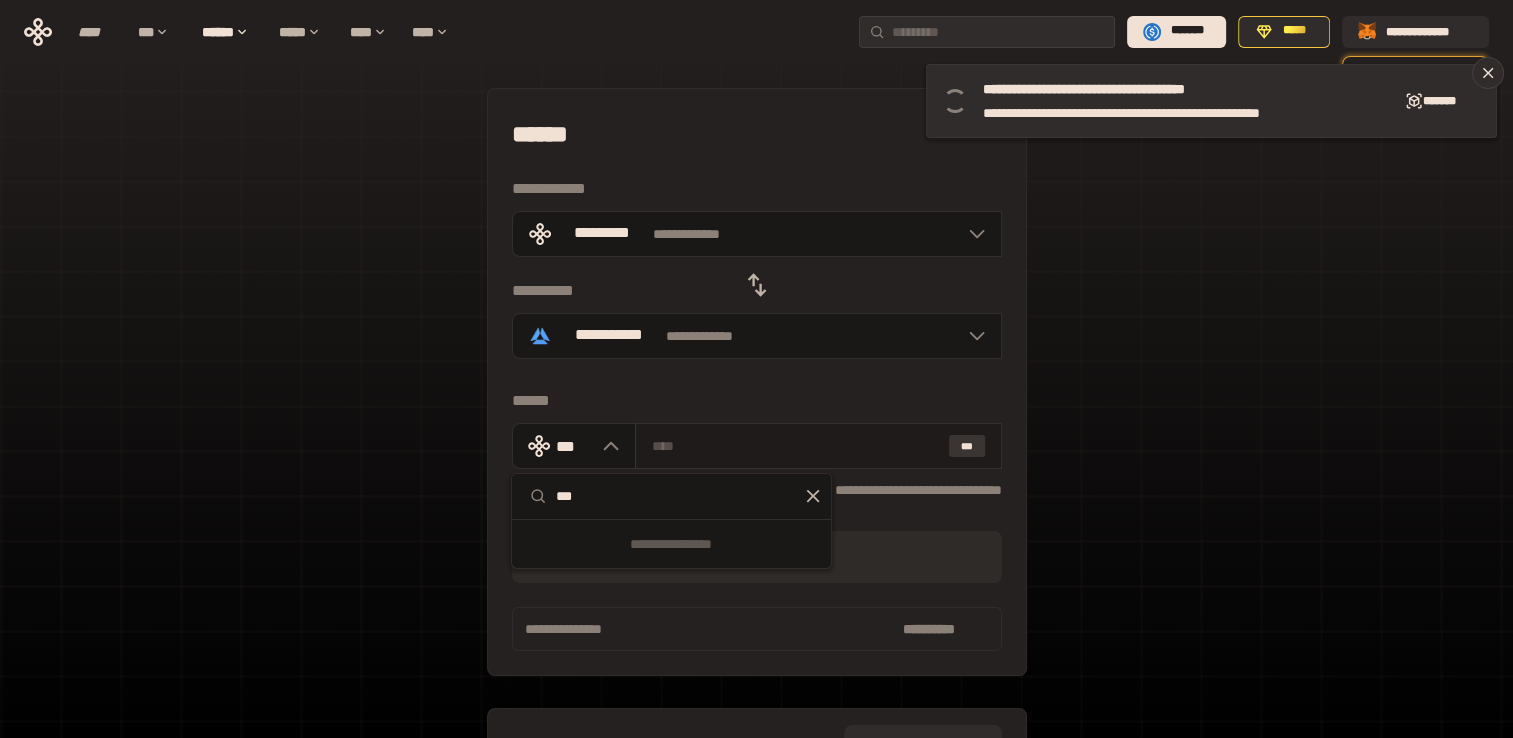 type on "***" 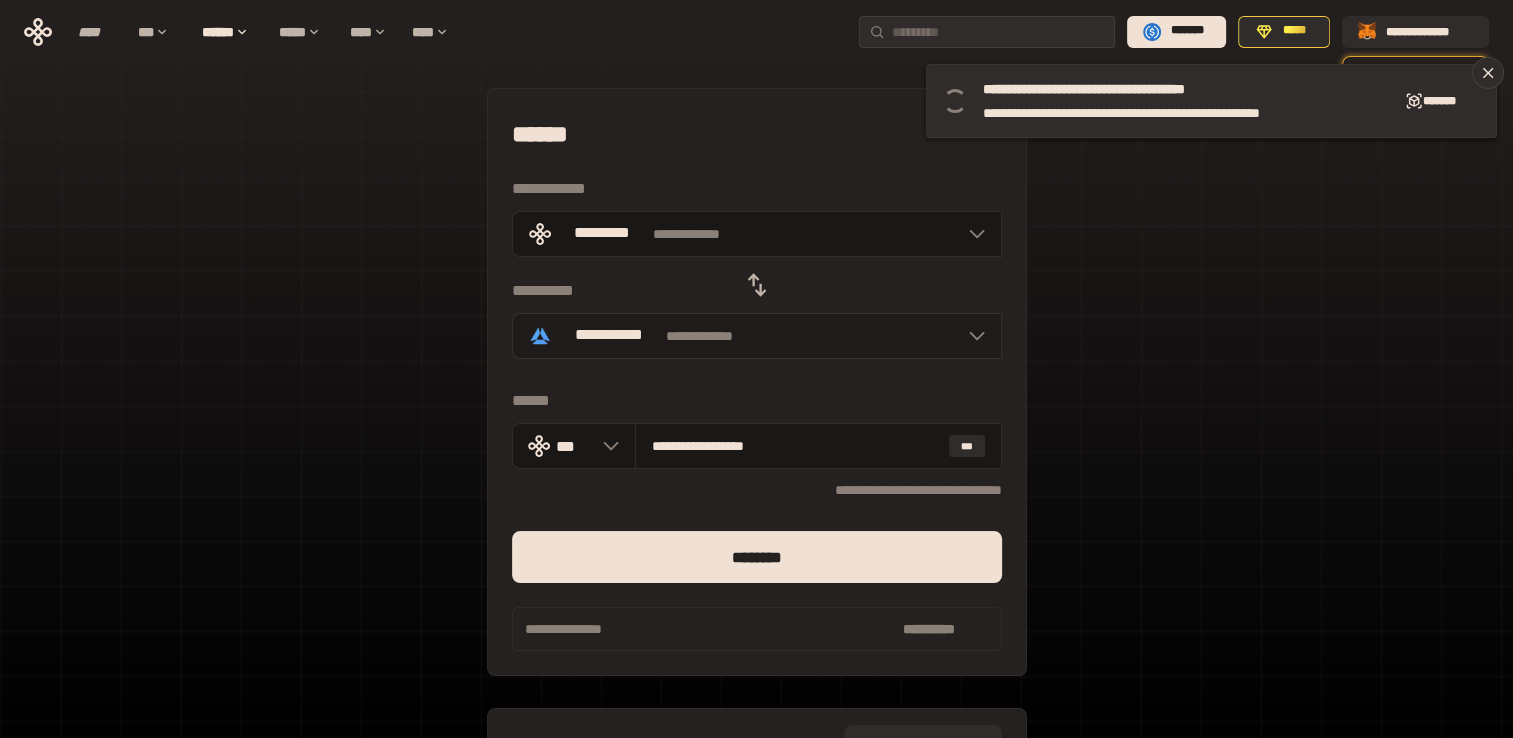 click 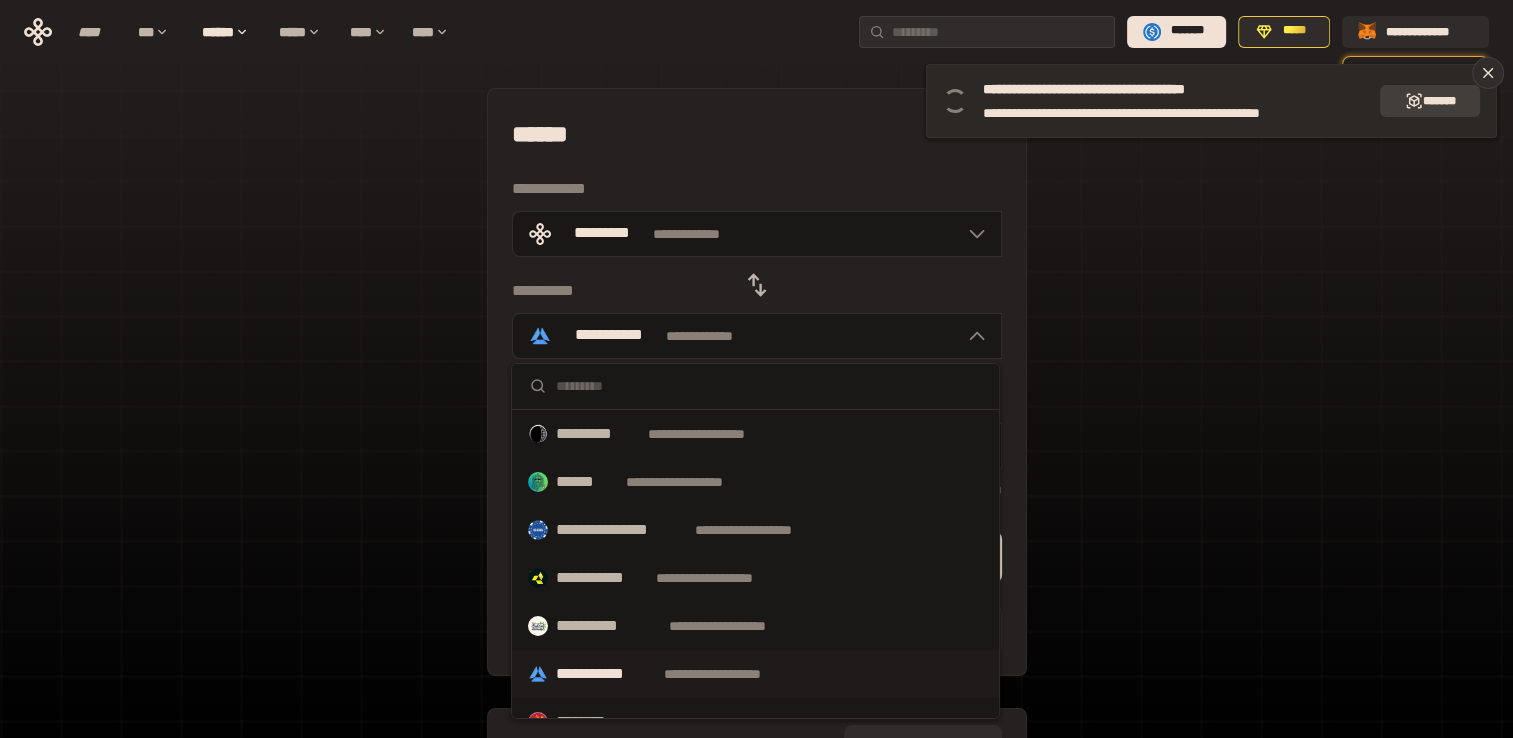 click on "*******" at bounding box center [1430, 101] 